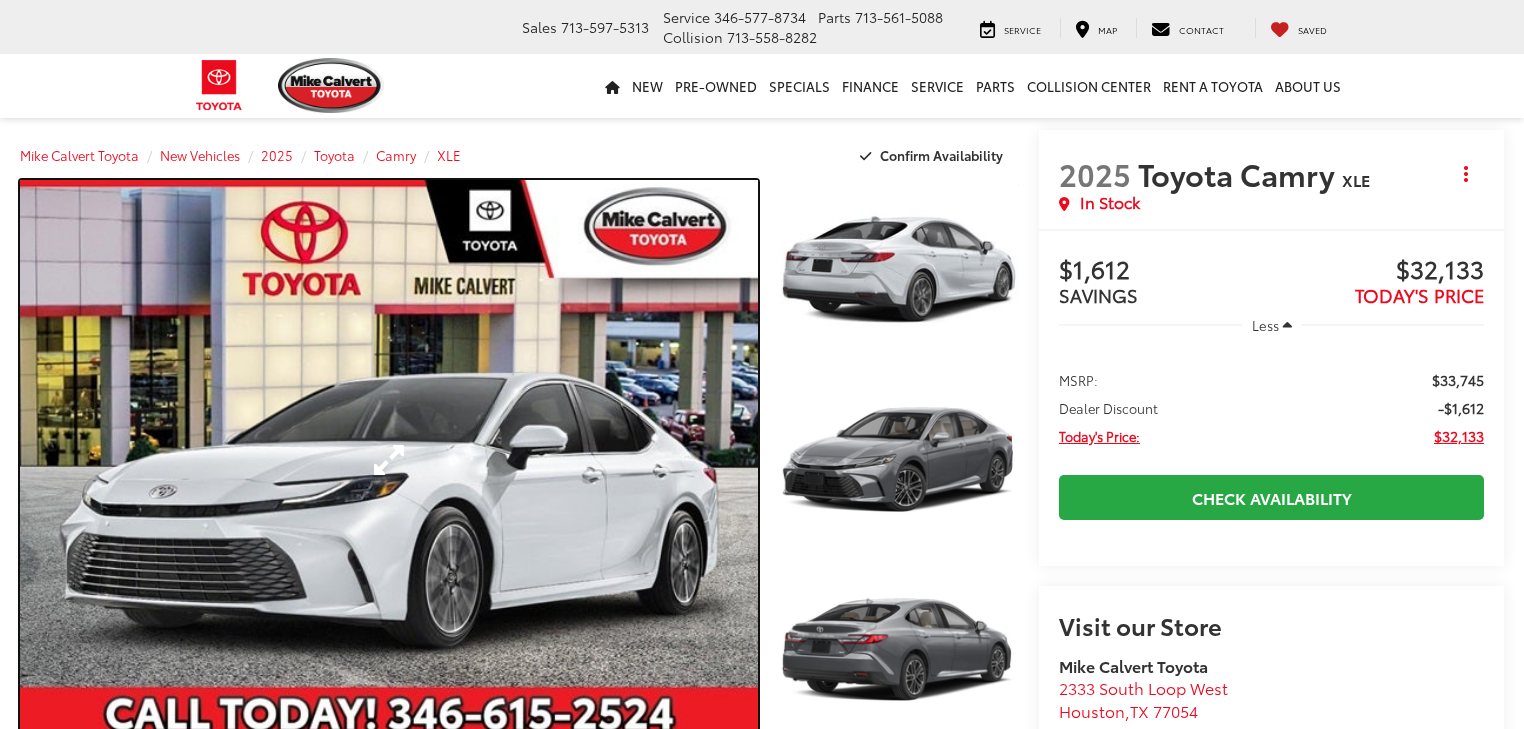 click at bounding box center (389, 460) 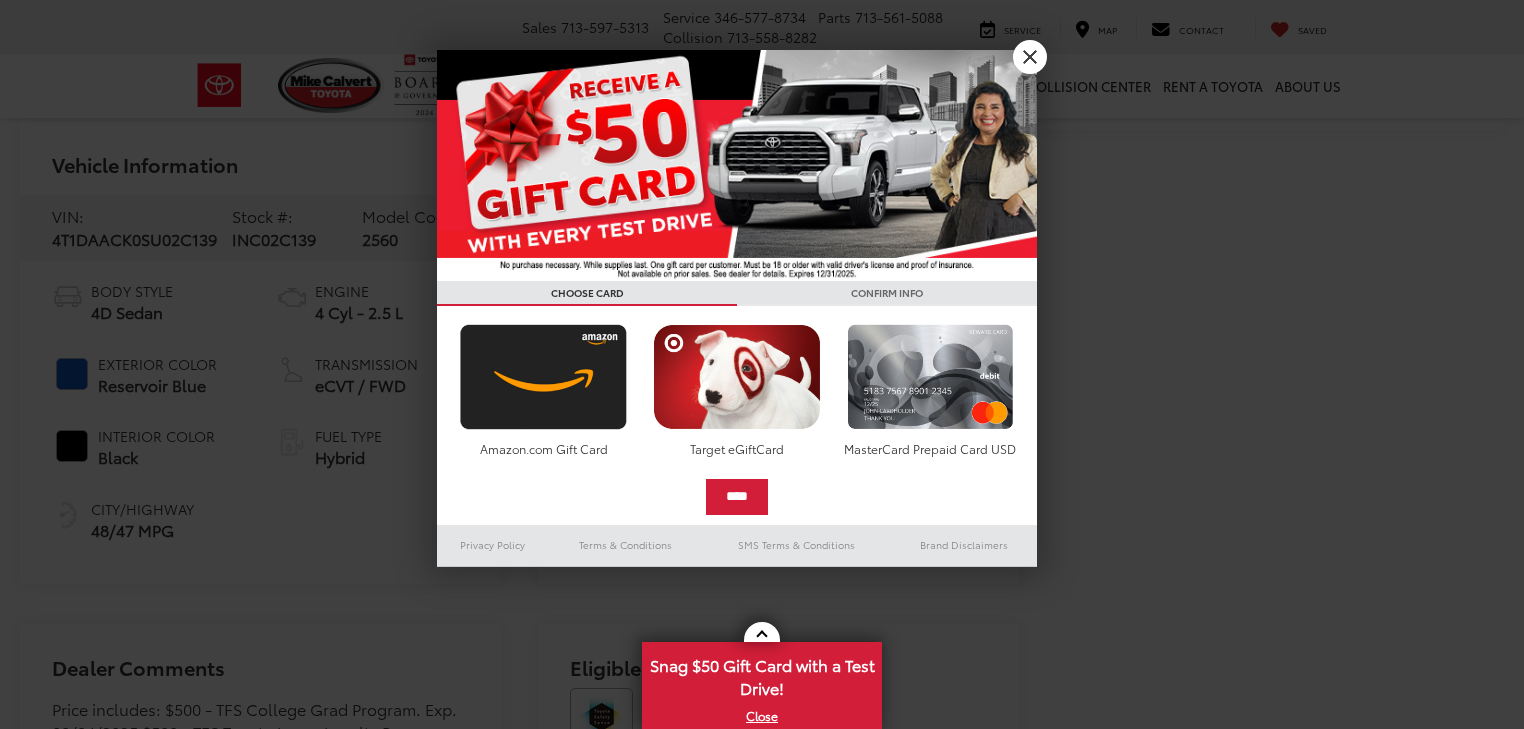 scroll, scrollTop: 1120, scrollLeft: 0, axis: vertical 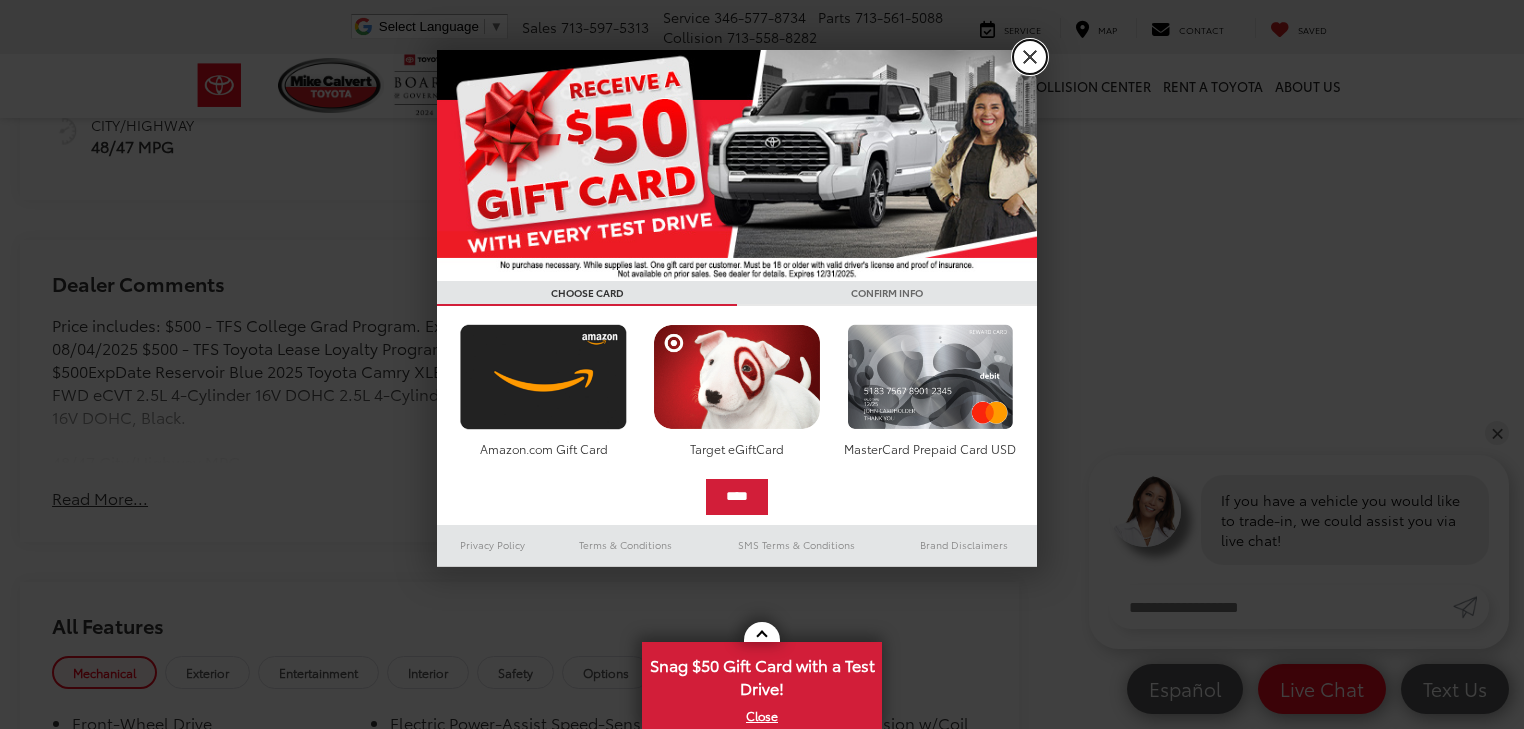 click on "X" at bounding box center (1030, 57) 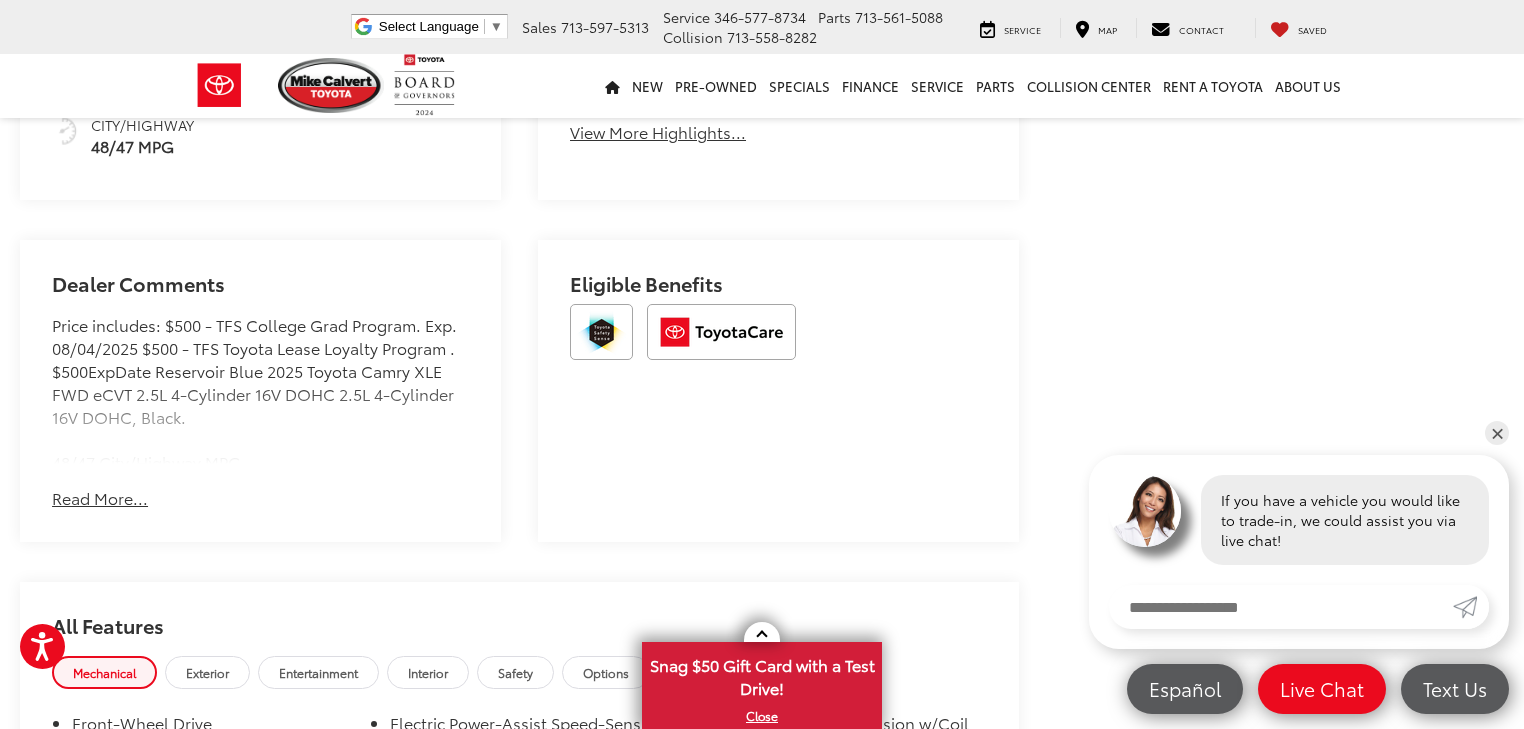 click on "Read More..." at bounding box center (100, 498) 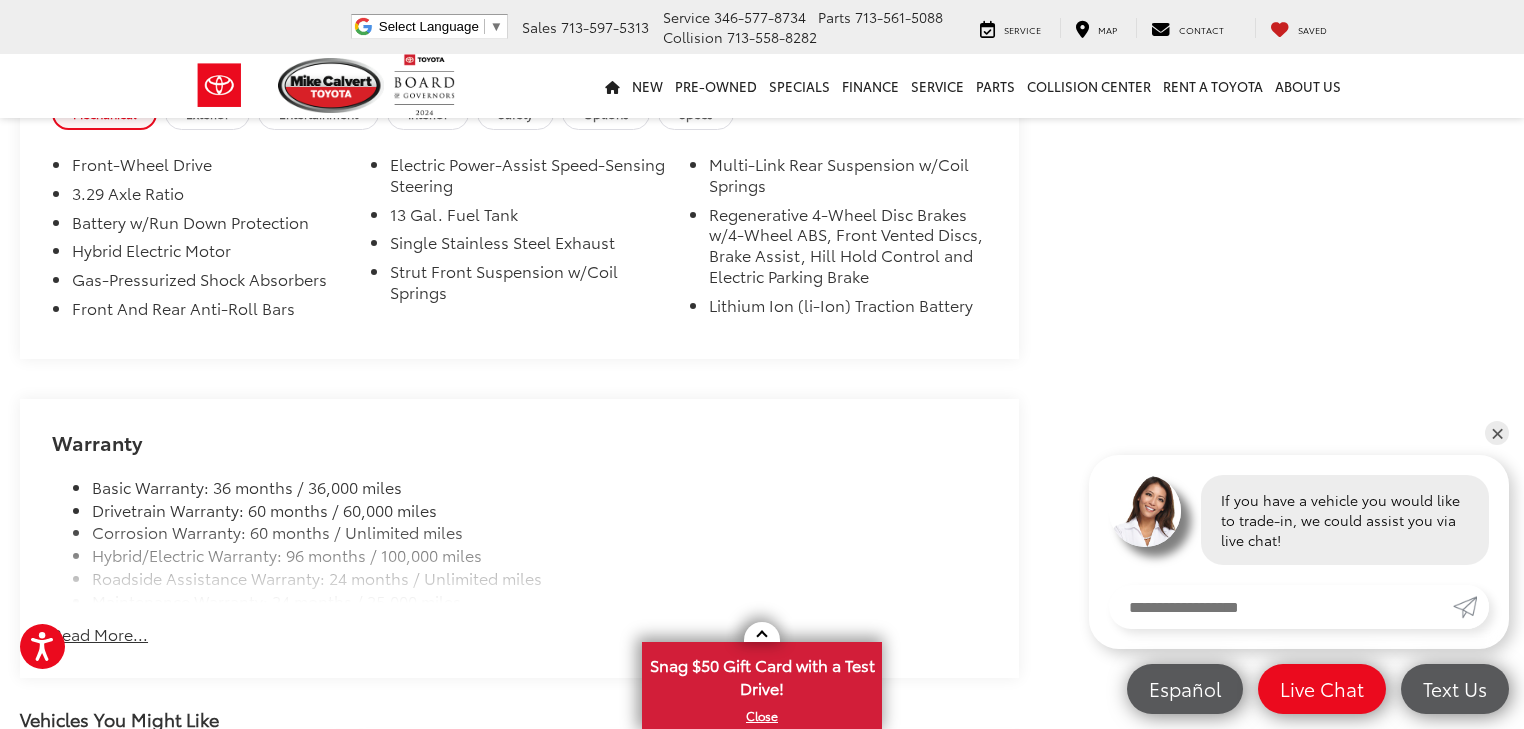 scroll, scrollTop: 1840, scrollLeft: 0, axis: vertical 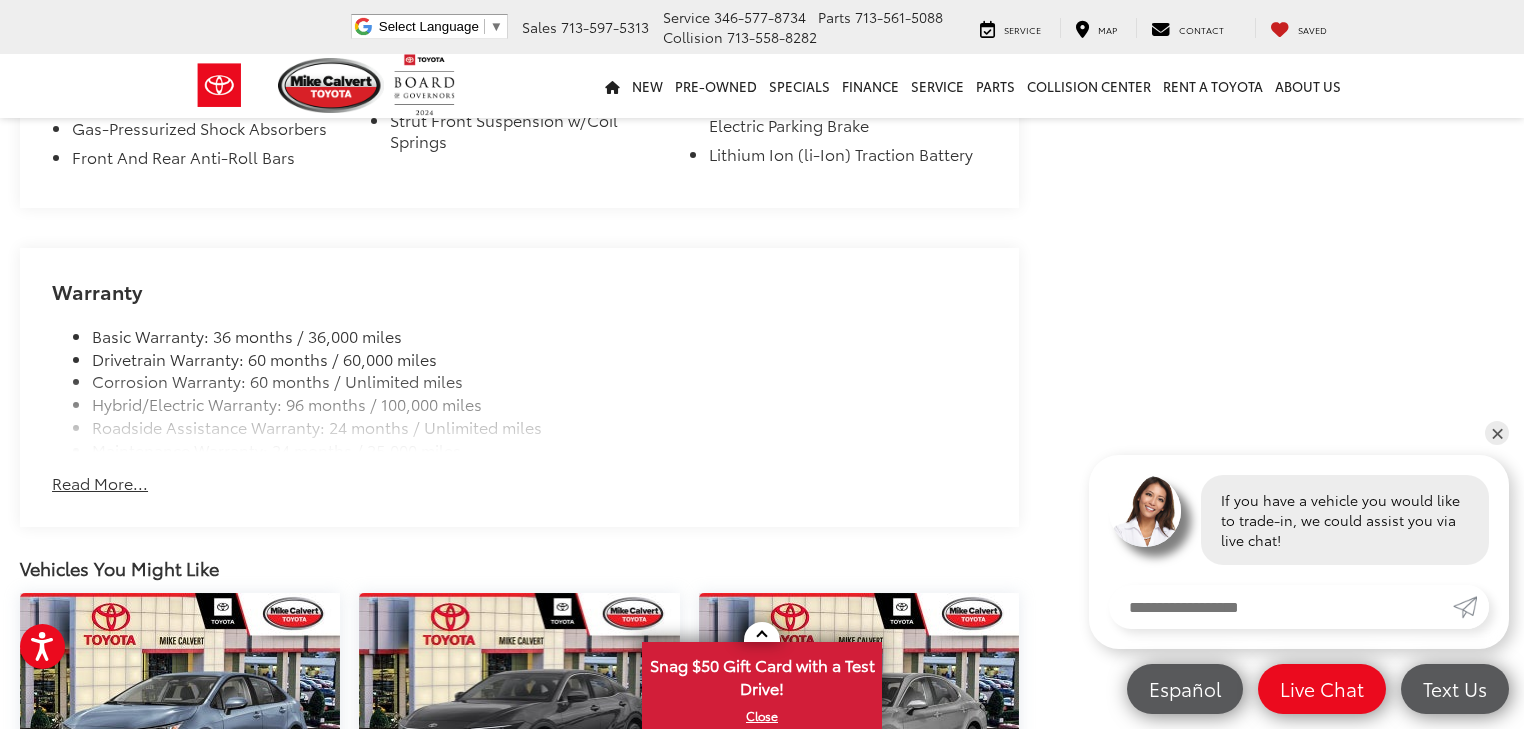 click on "Read More..." at bounding box center [100, 483] 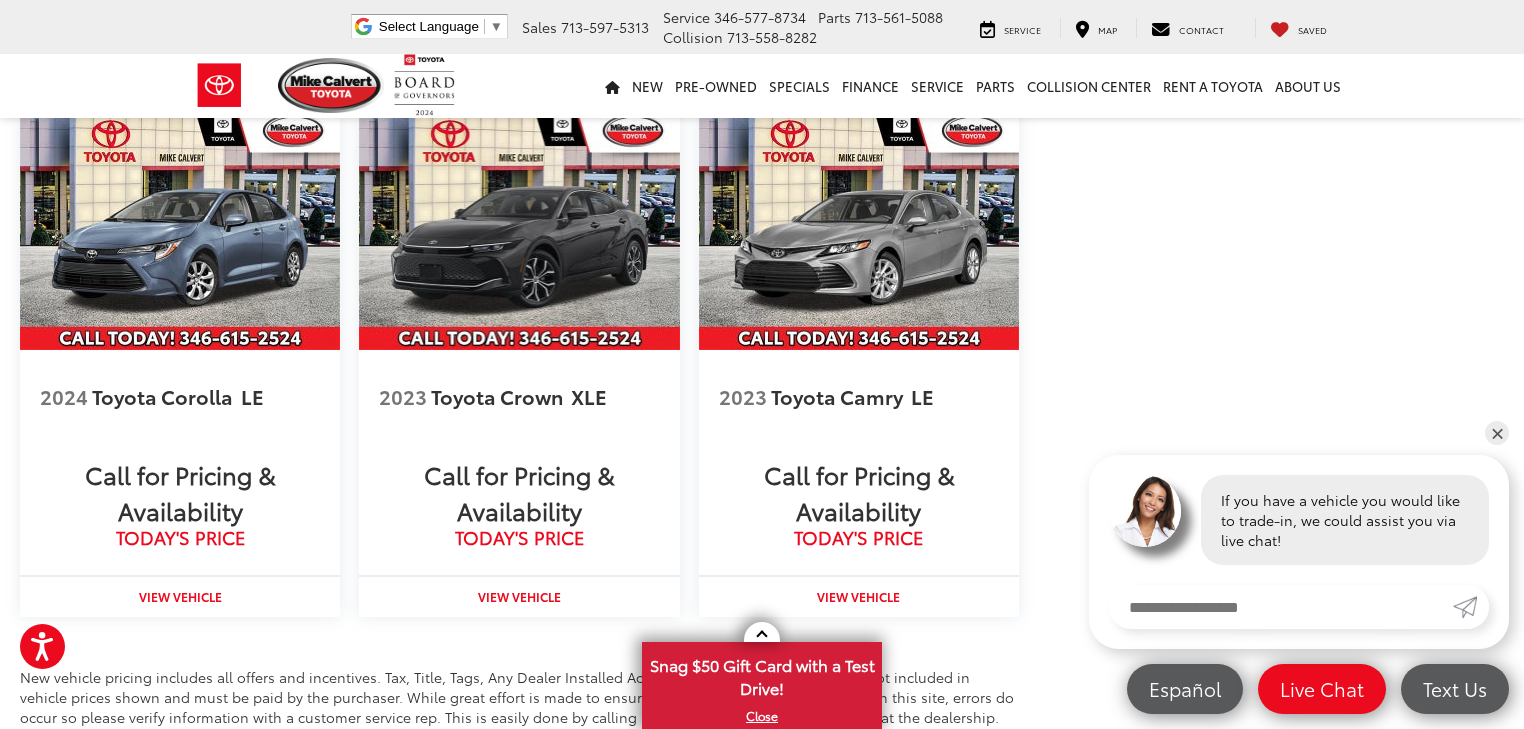 scroll, scrollTop: 2320, scrollLeft: 0, axis: vertical 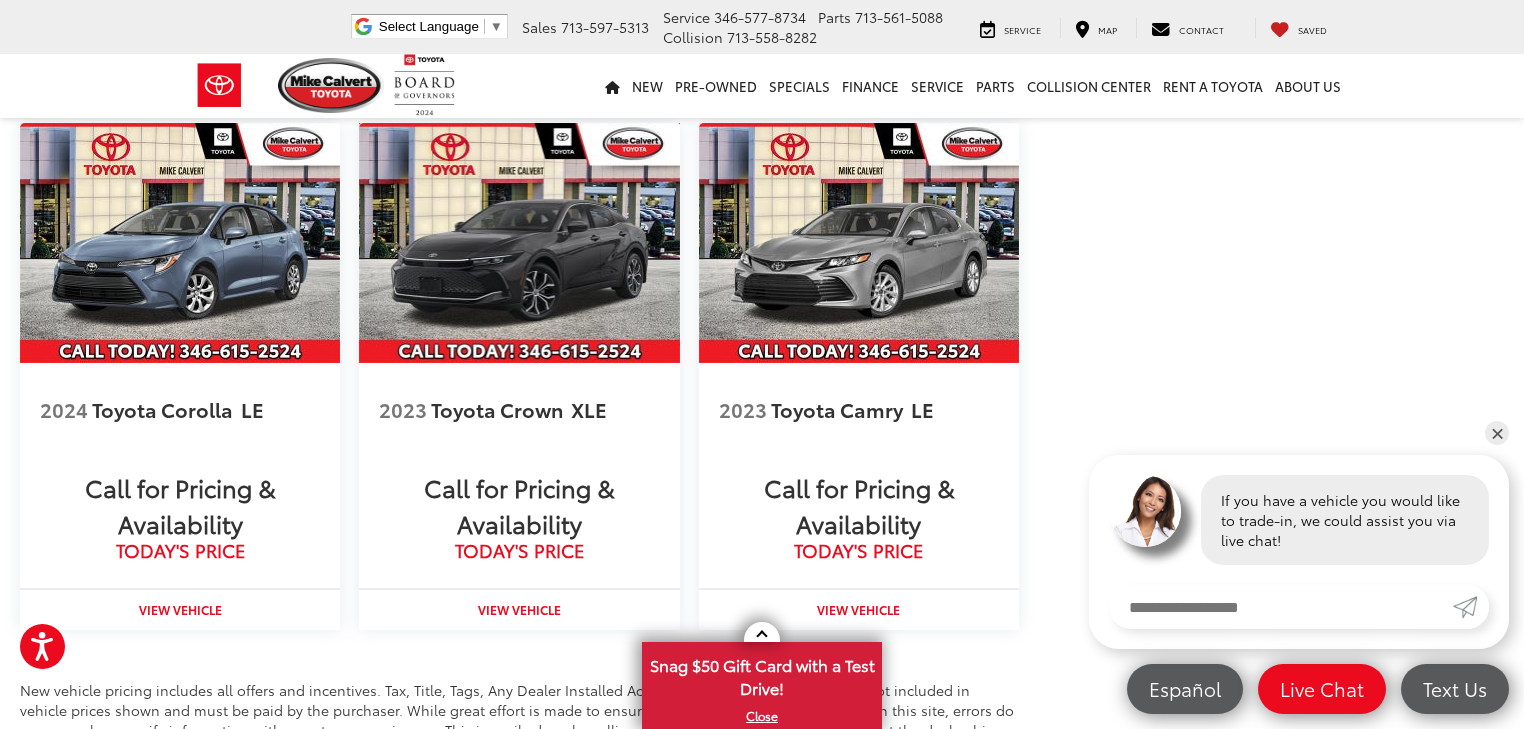 click at bounding box center [519, 243] 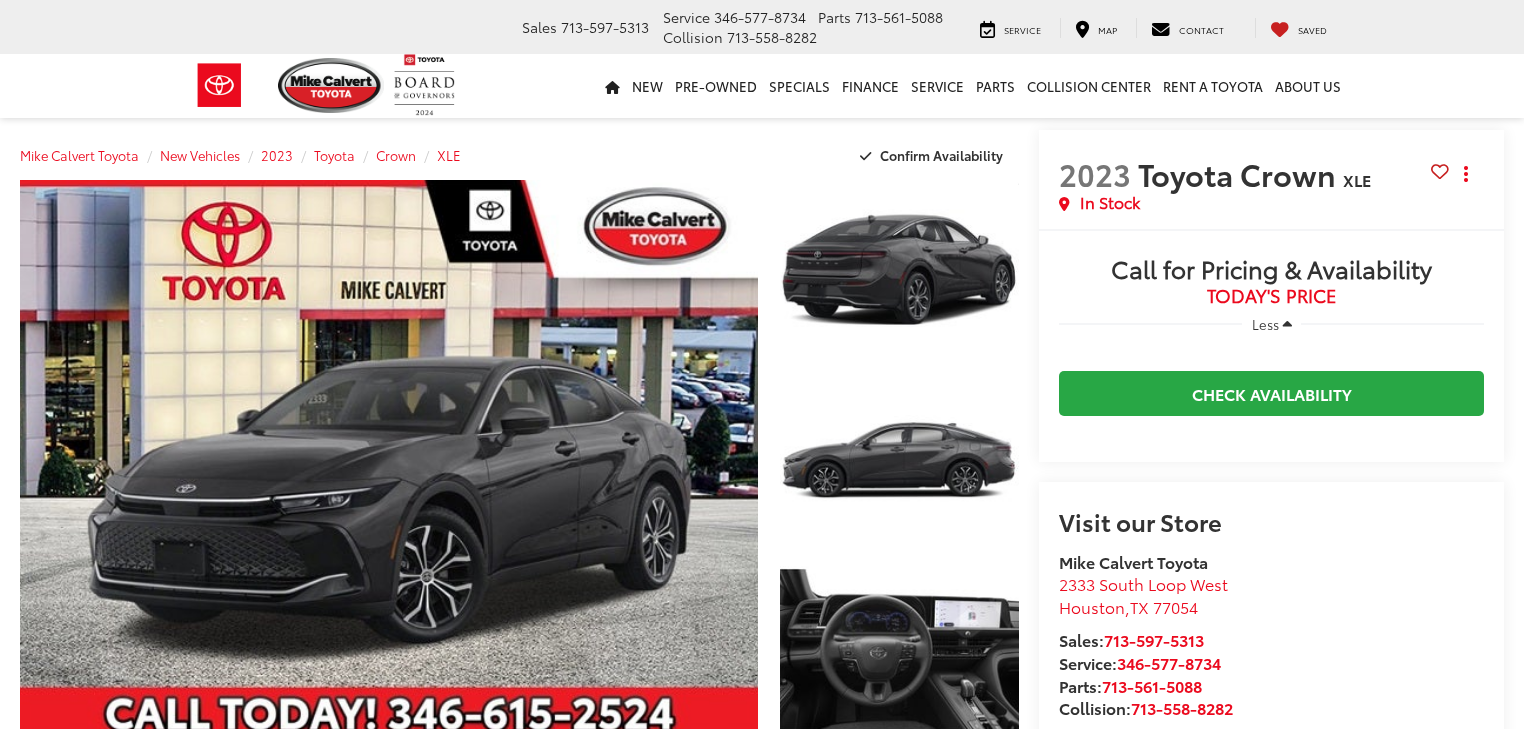 scroll, scrollTop: 0, scrollLeft: 0, axis: both 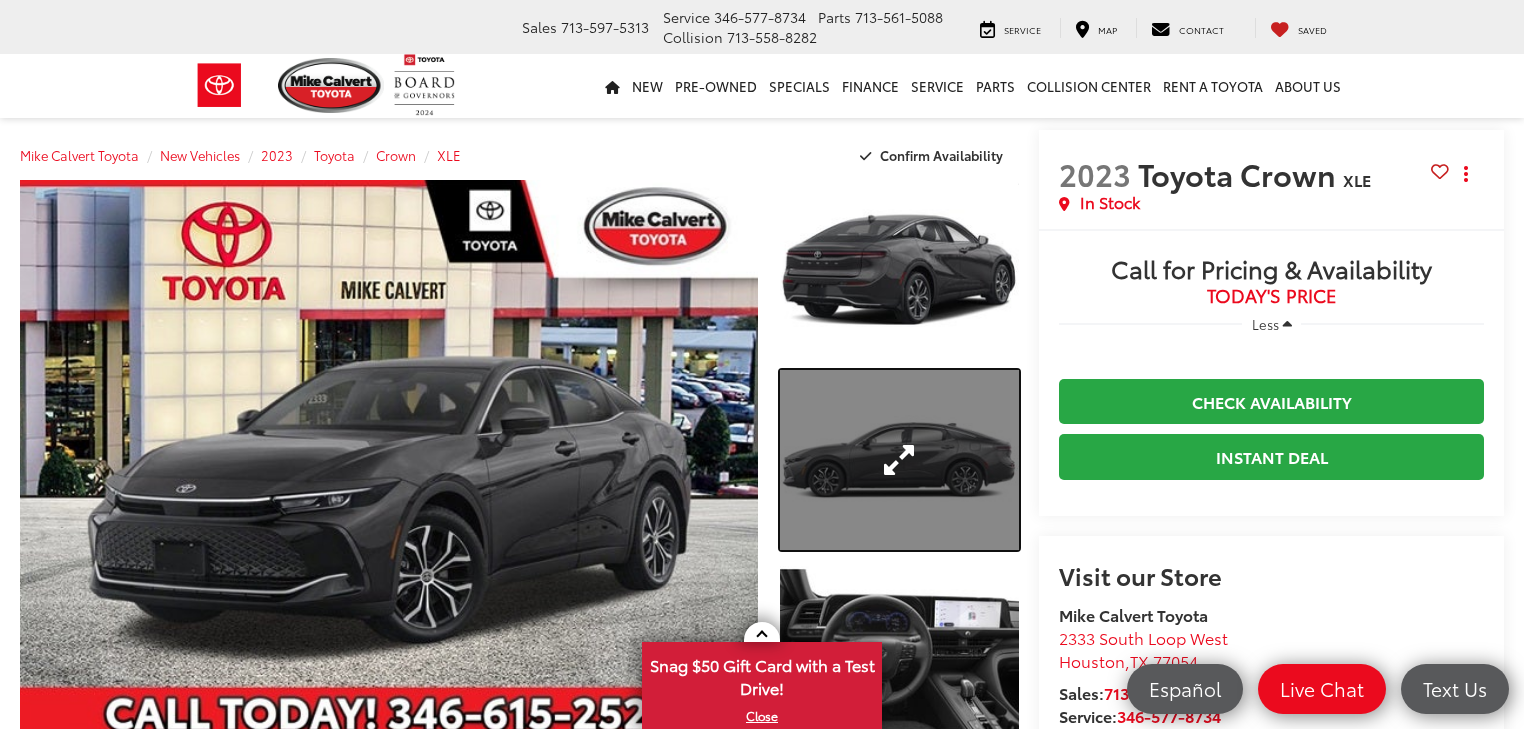 click at bounding box center (899, 459) 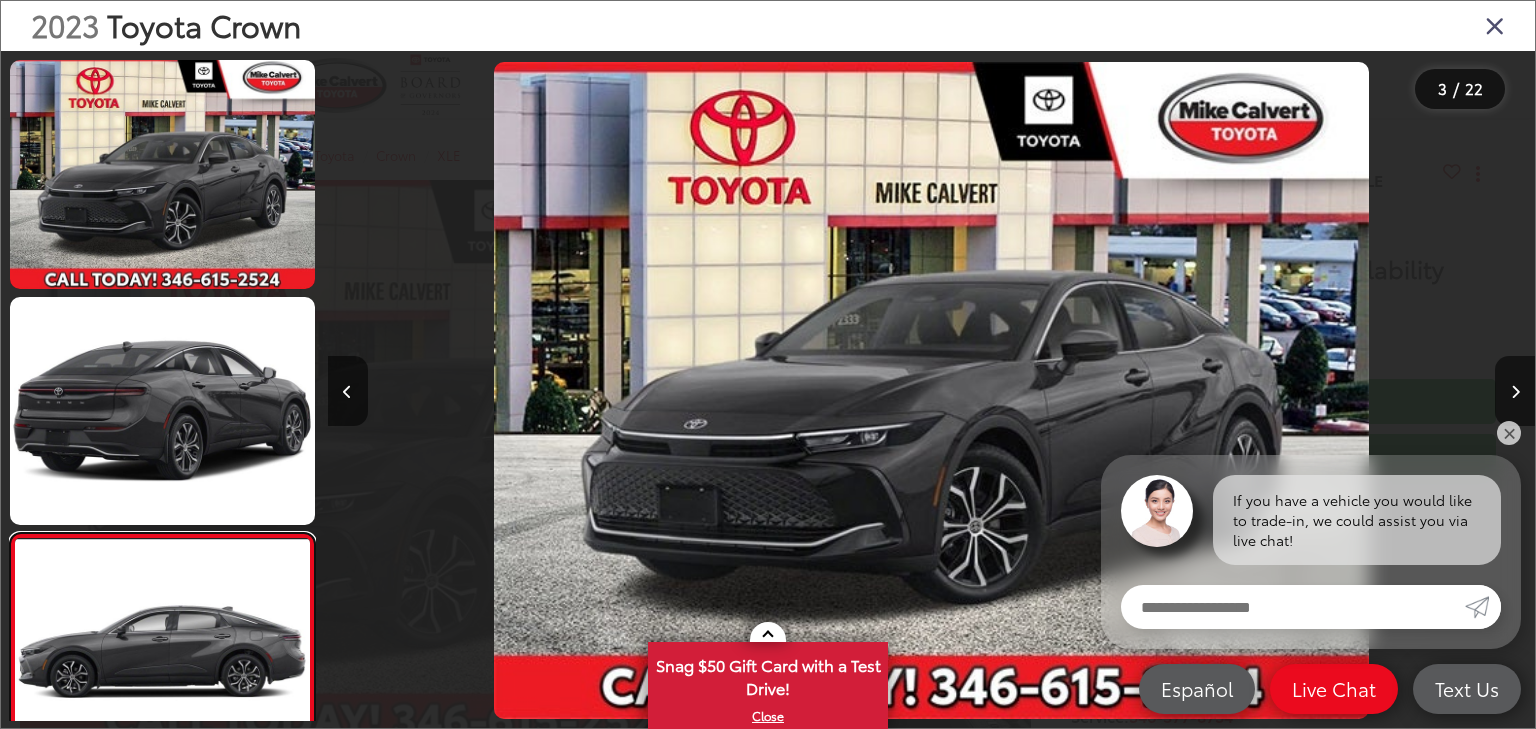 scroll, scrollTop: 82, scrollLeft: 0, axis: vertical 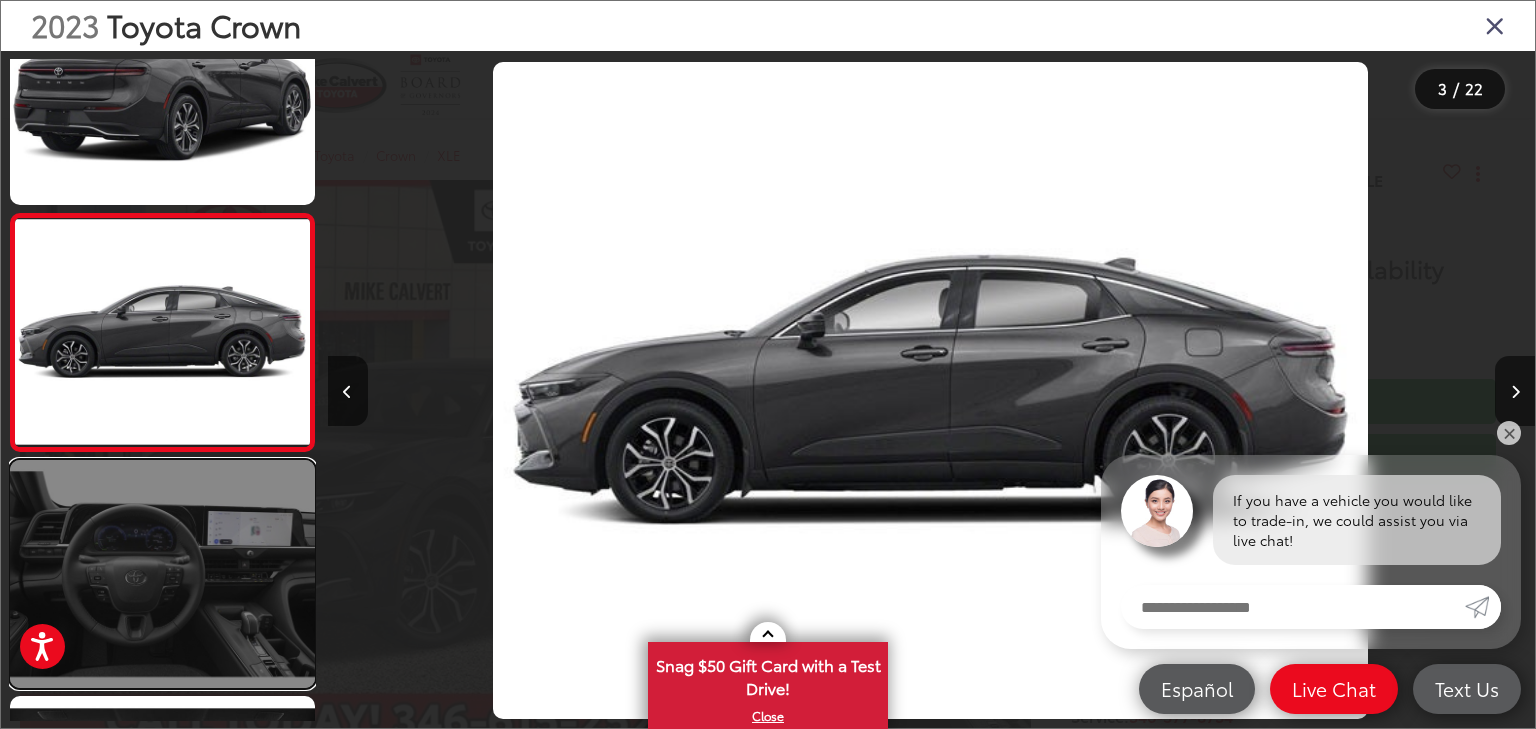 click at bounding box center [162, 574] 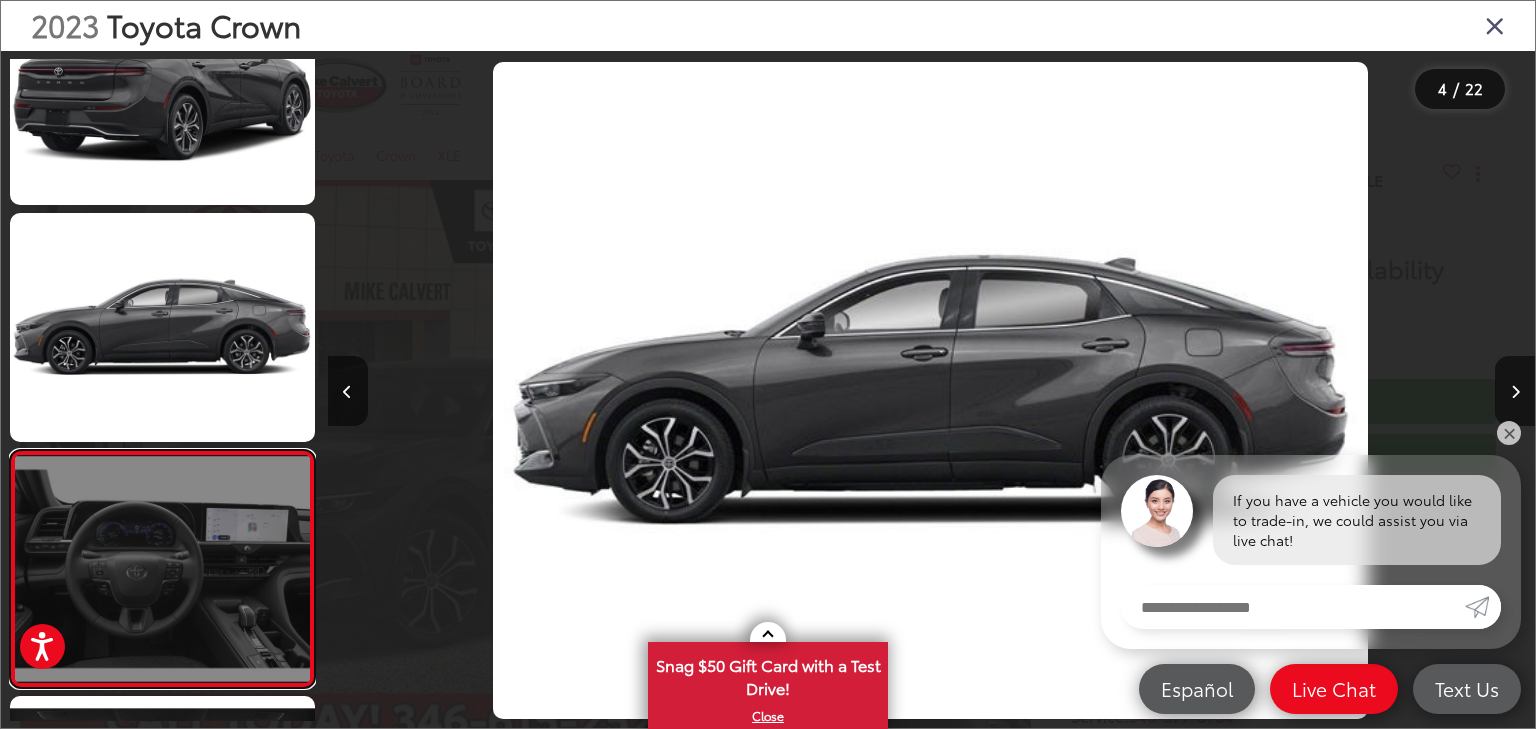 scroll, scrollTop: 0, scrollLeft: 2742, axis: horizontal 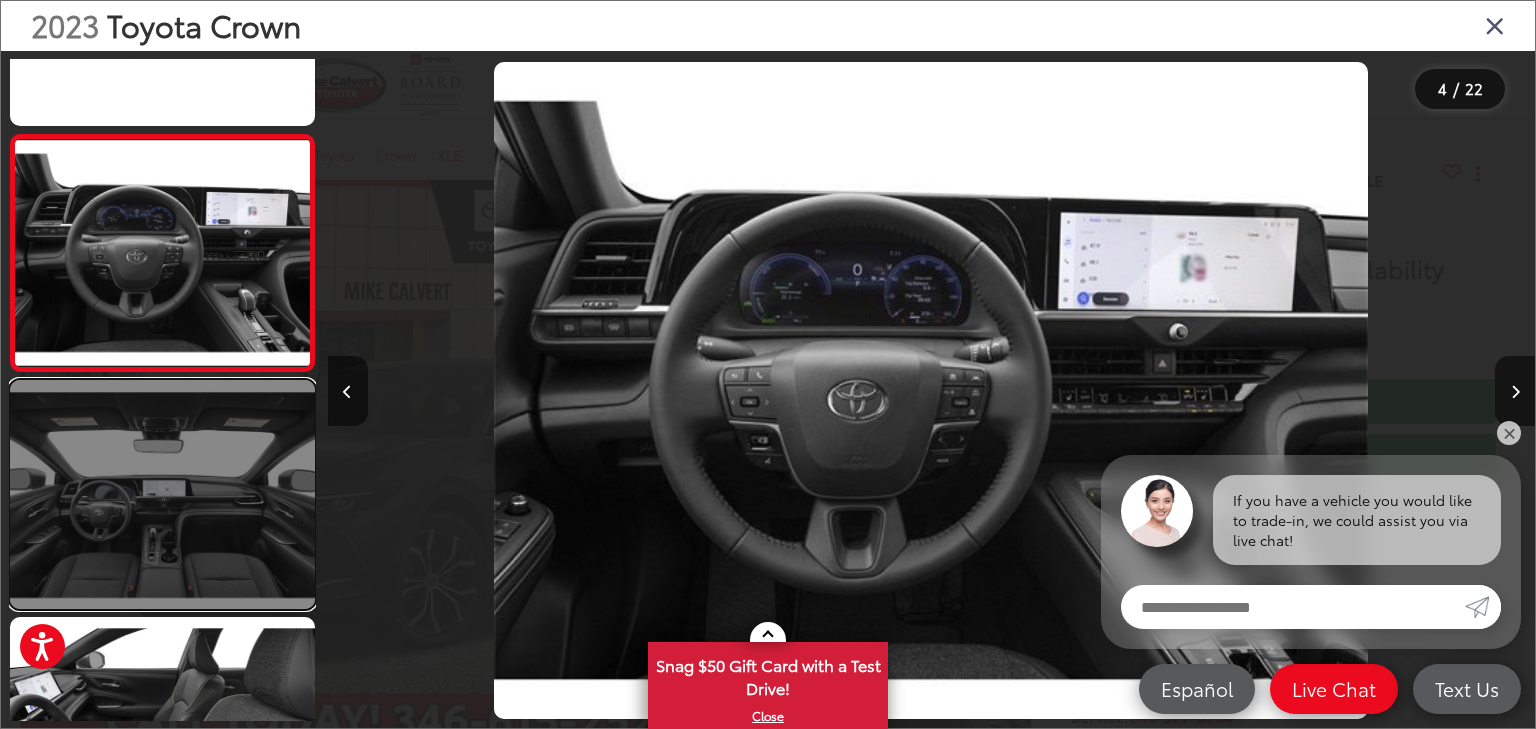 click at bounding box center [162, 494] 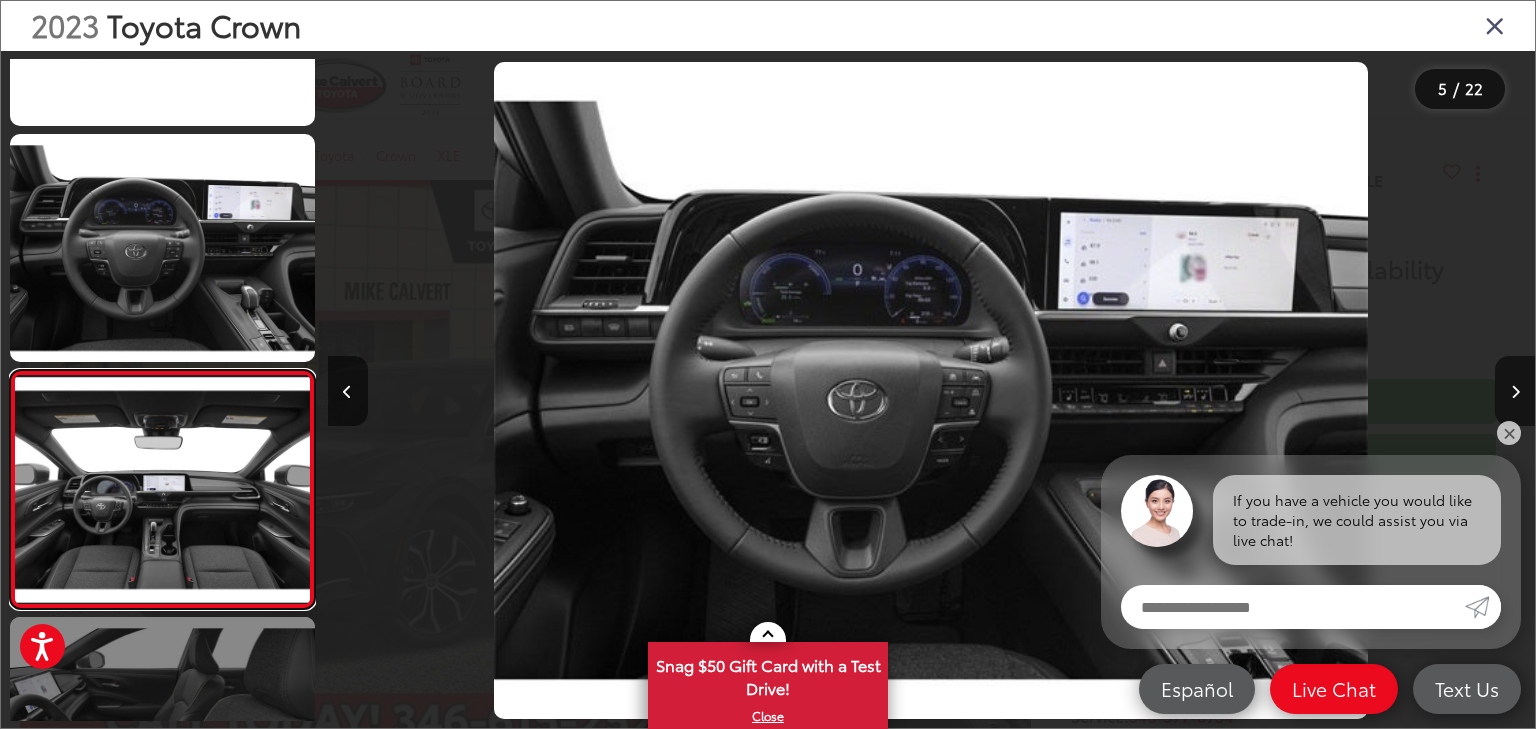 scroll, scrollTop: 0, scrollLeft: 3824, axis: horizontal 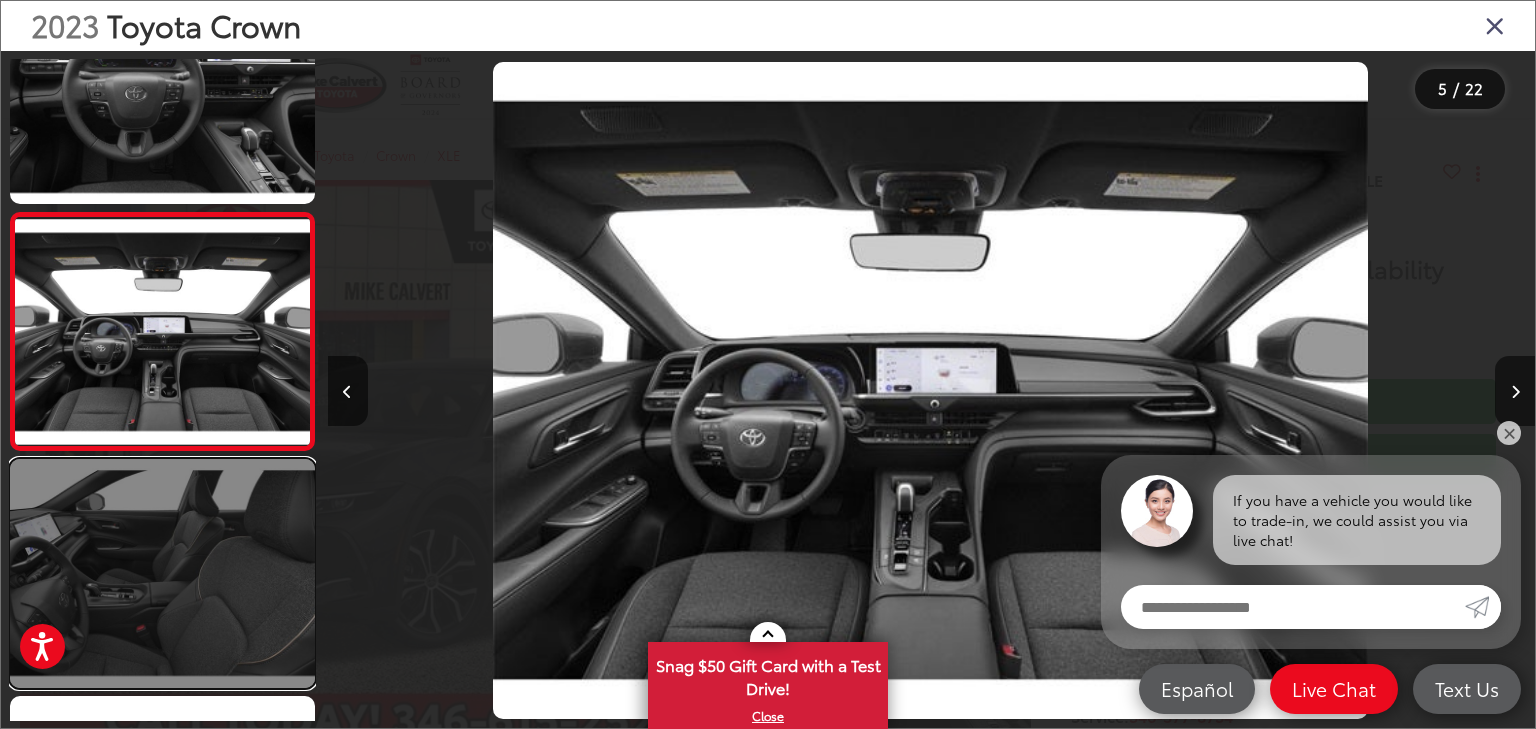 click at bounding box center (162, 573) 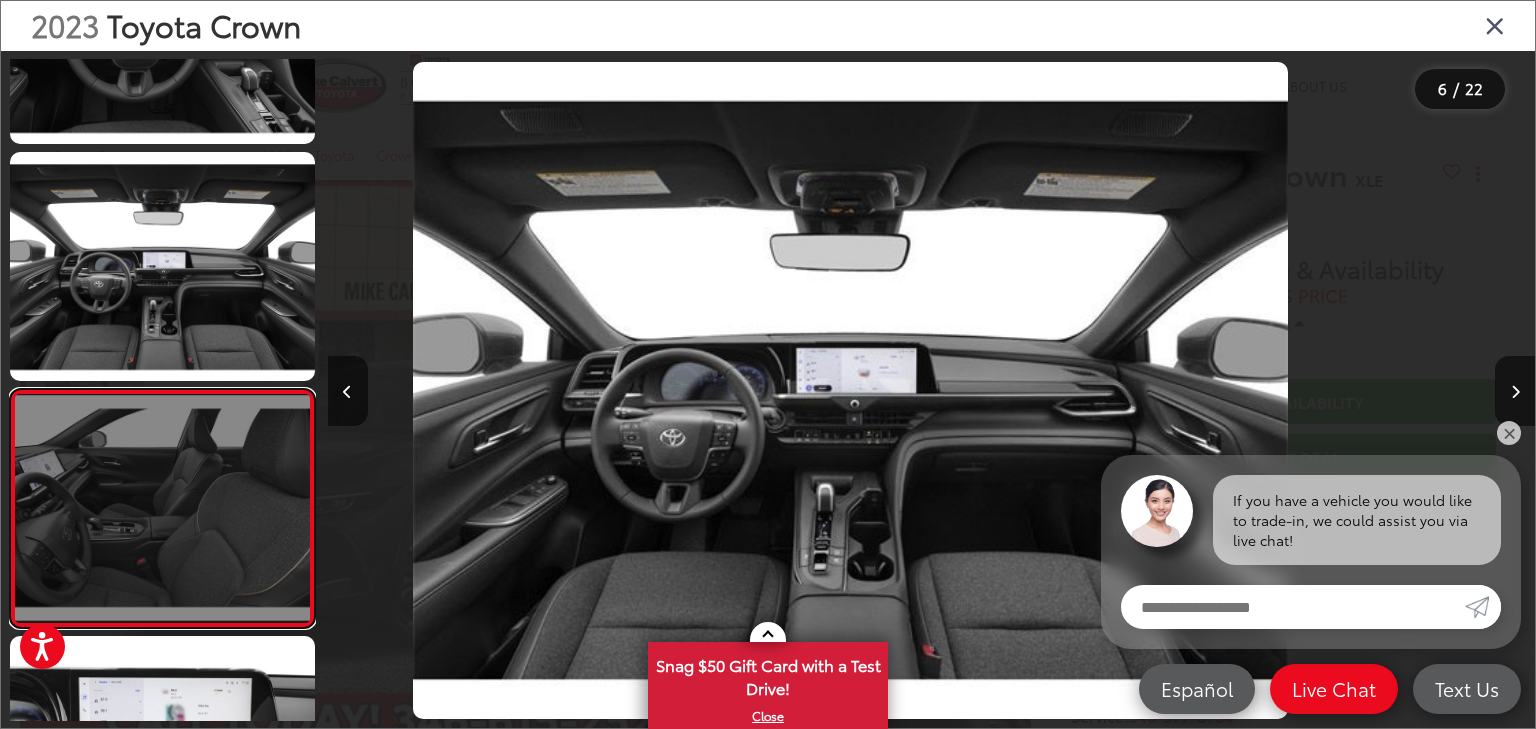 scroll, scrollTop: 966, scrollLeft: 0, axis: vertical 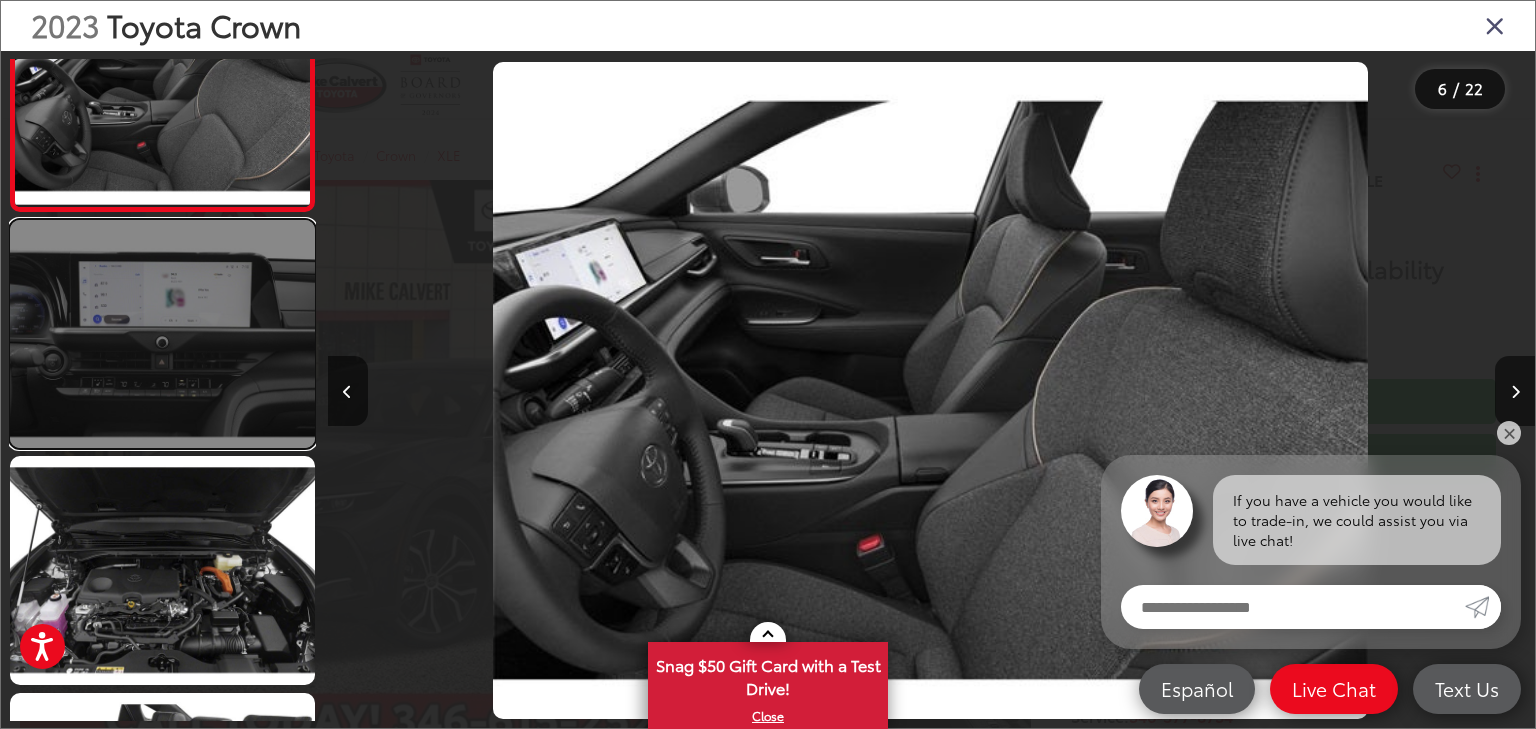 click at bounding box center (162, 334) 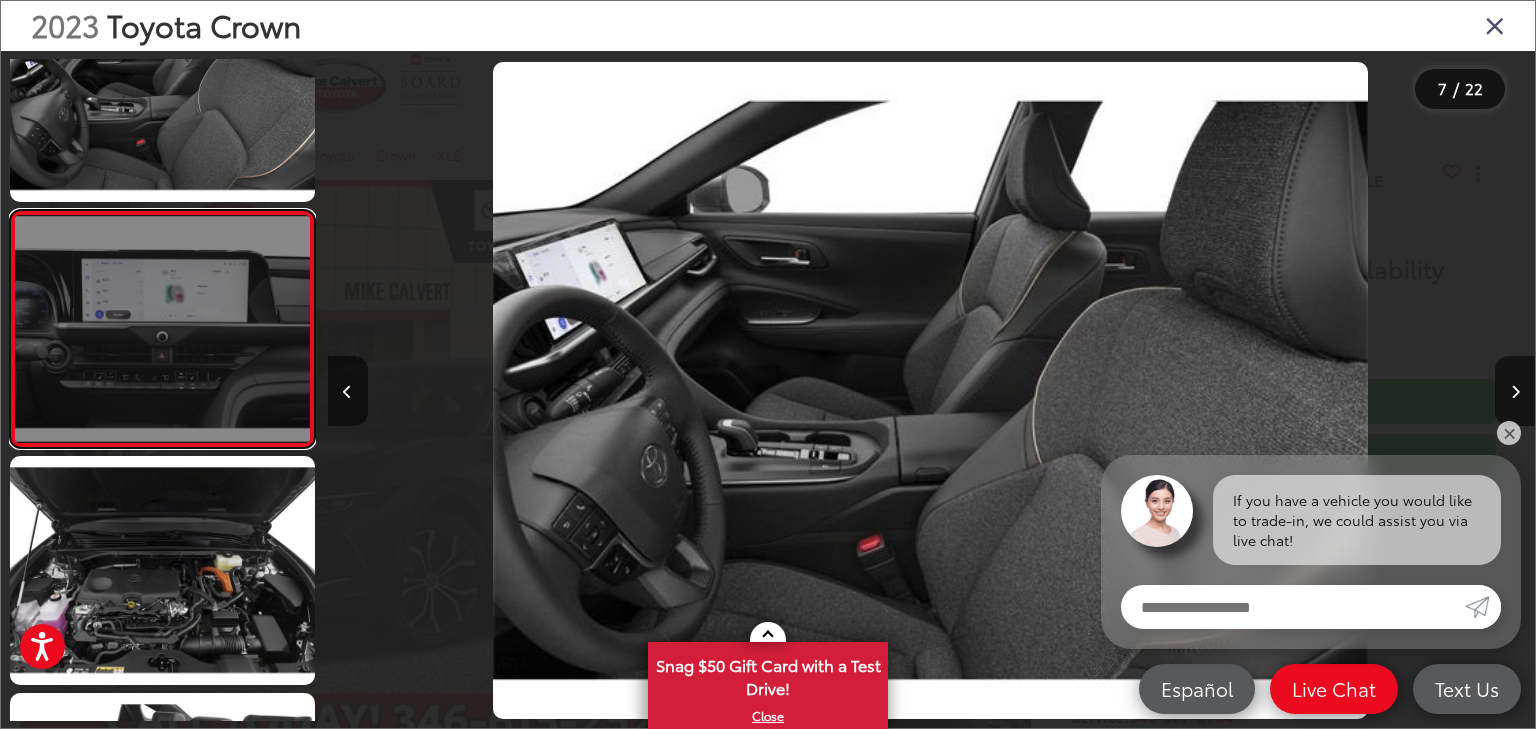 scroll, scrollTop: 1267, scrollLeft: 0, axis: vertical 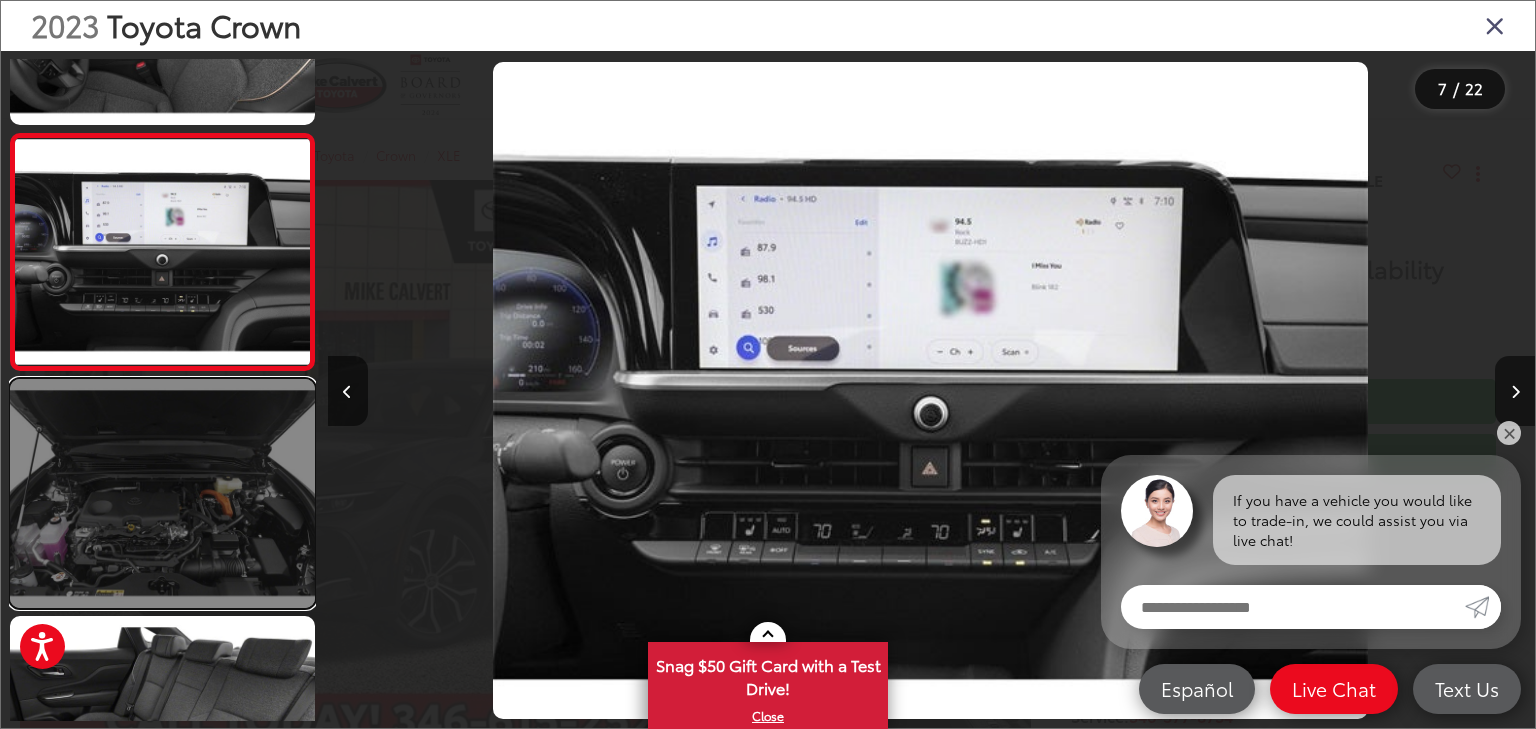 click at bounding box center [162, 493] 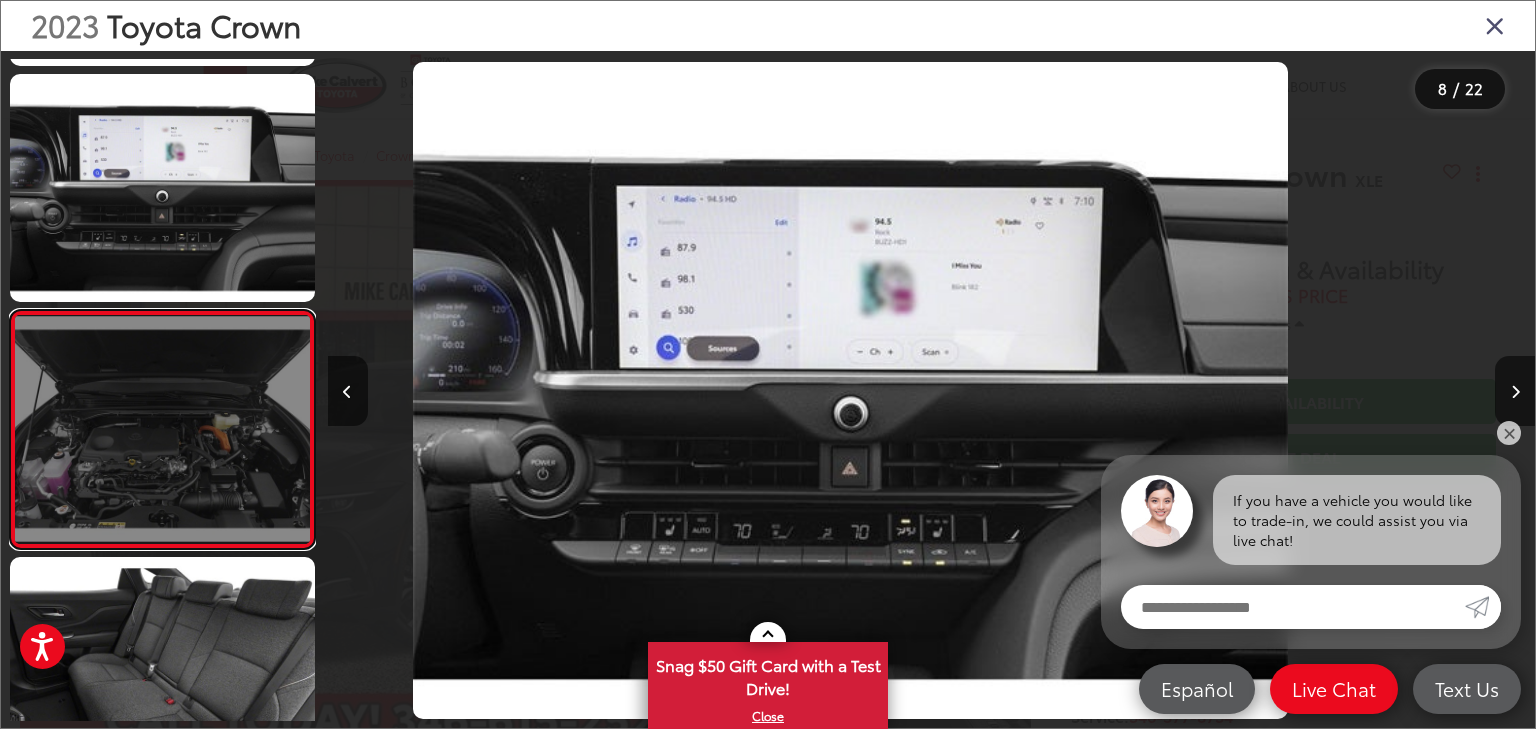 scroll, scrollTop: 1504, scrollLeft: 0, axis: vertical 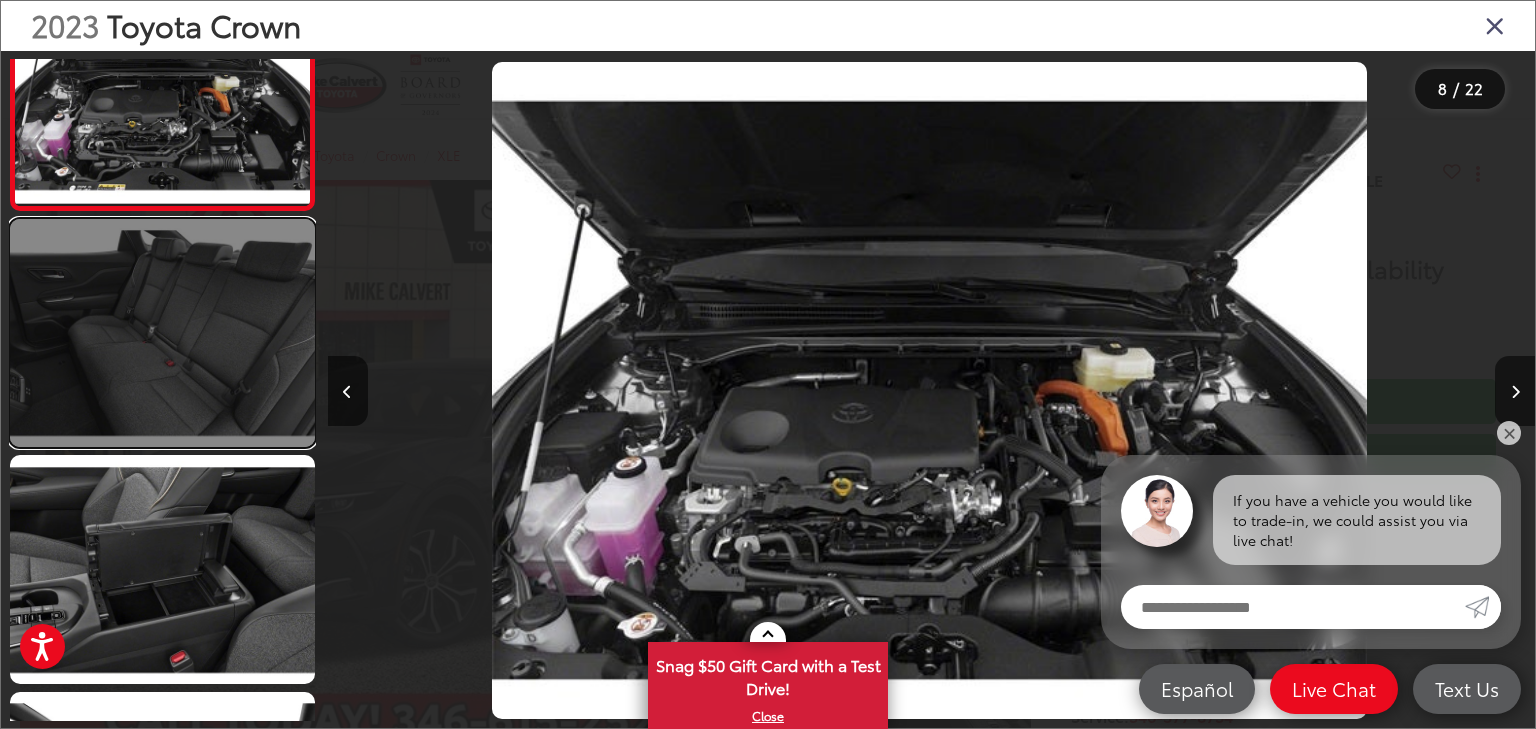 click at bounding box center (162, 333) 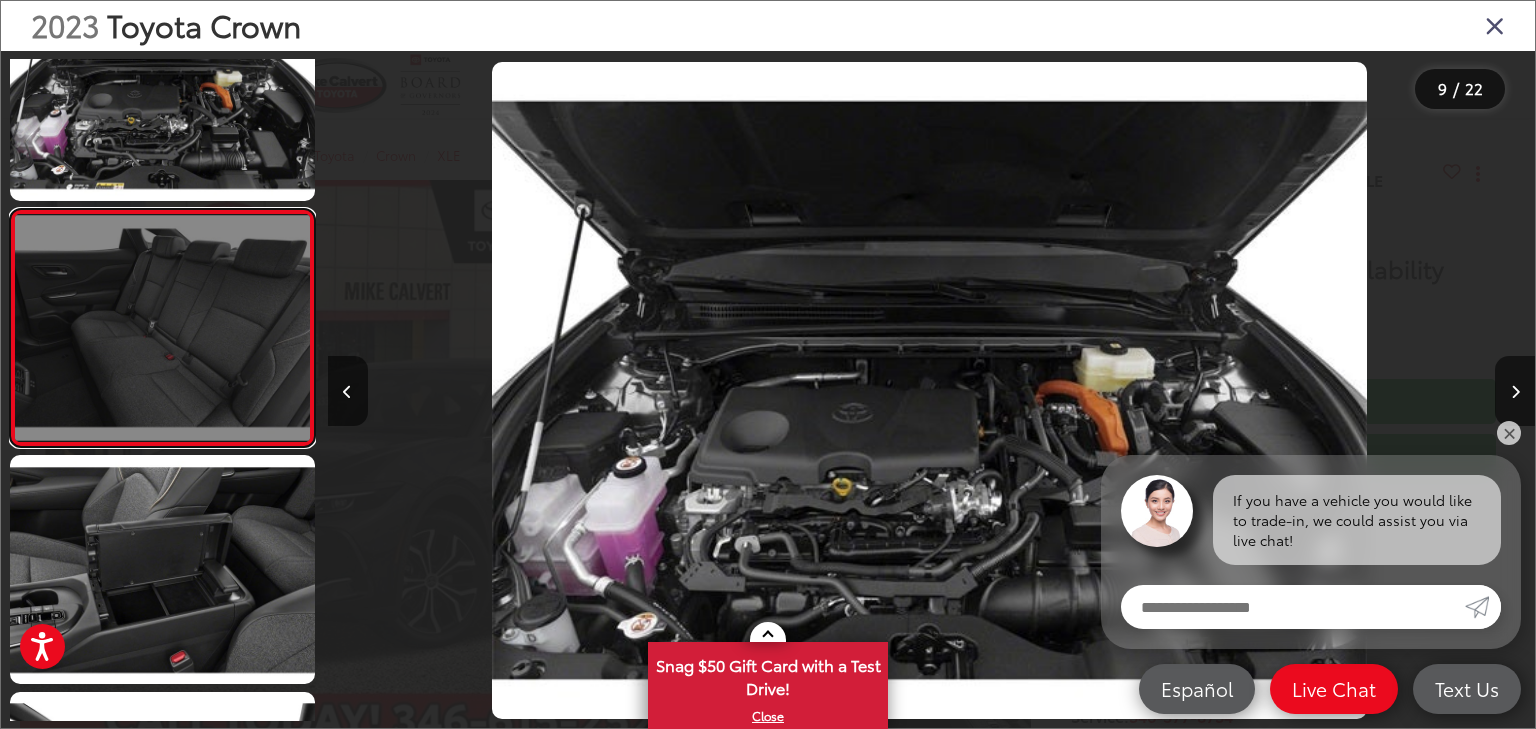 scroll, scrollTop: 1740, scrollLeft: 0, axis: vertical 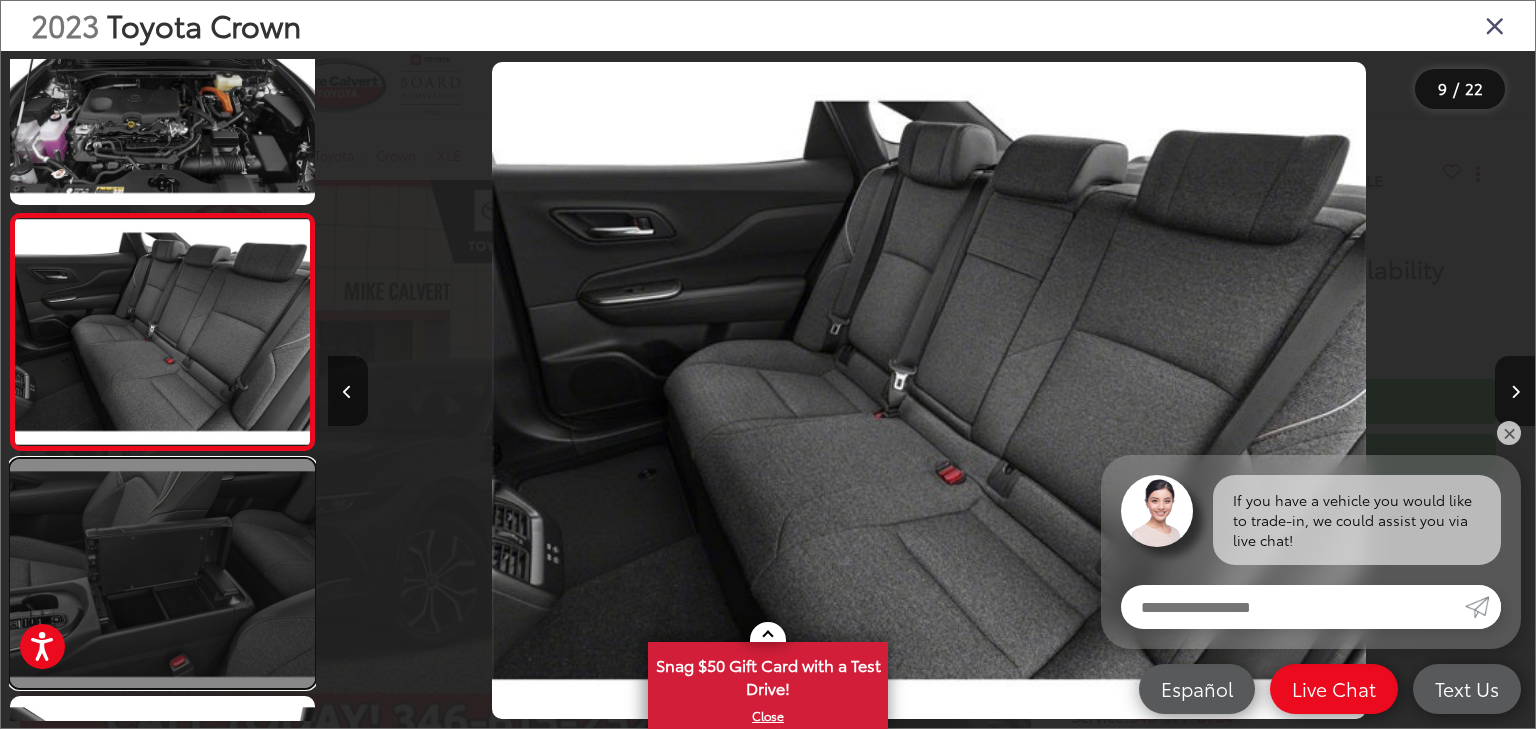 click at bounding box center [162, 573] 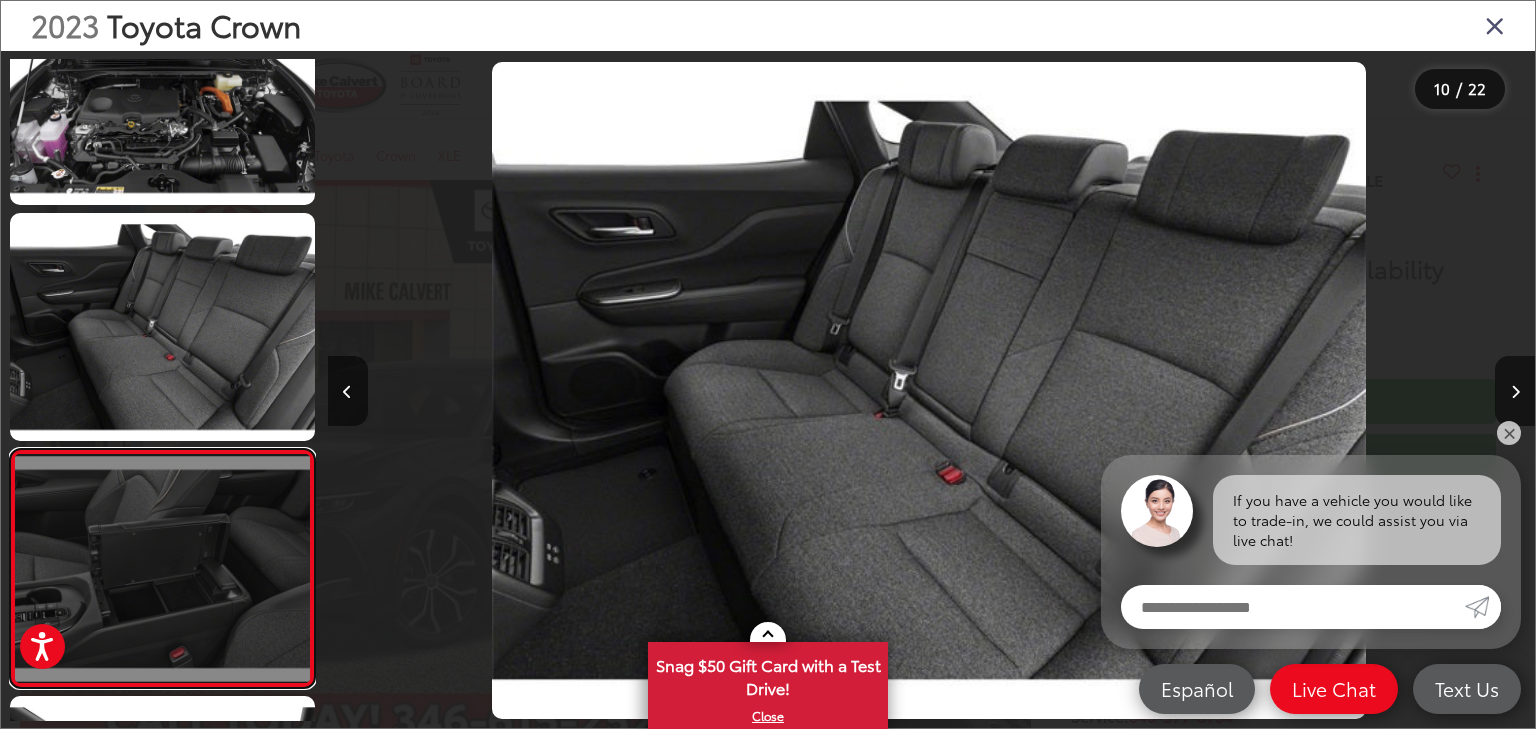 scroll, scrollTop: 0, scrollLeft: 9943, axis: horizontal 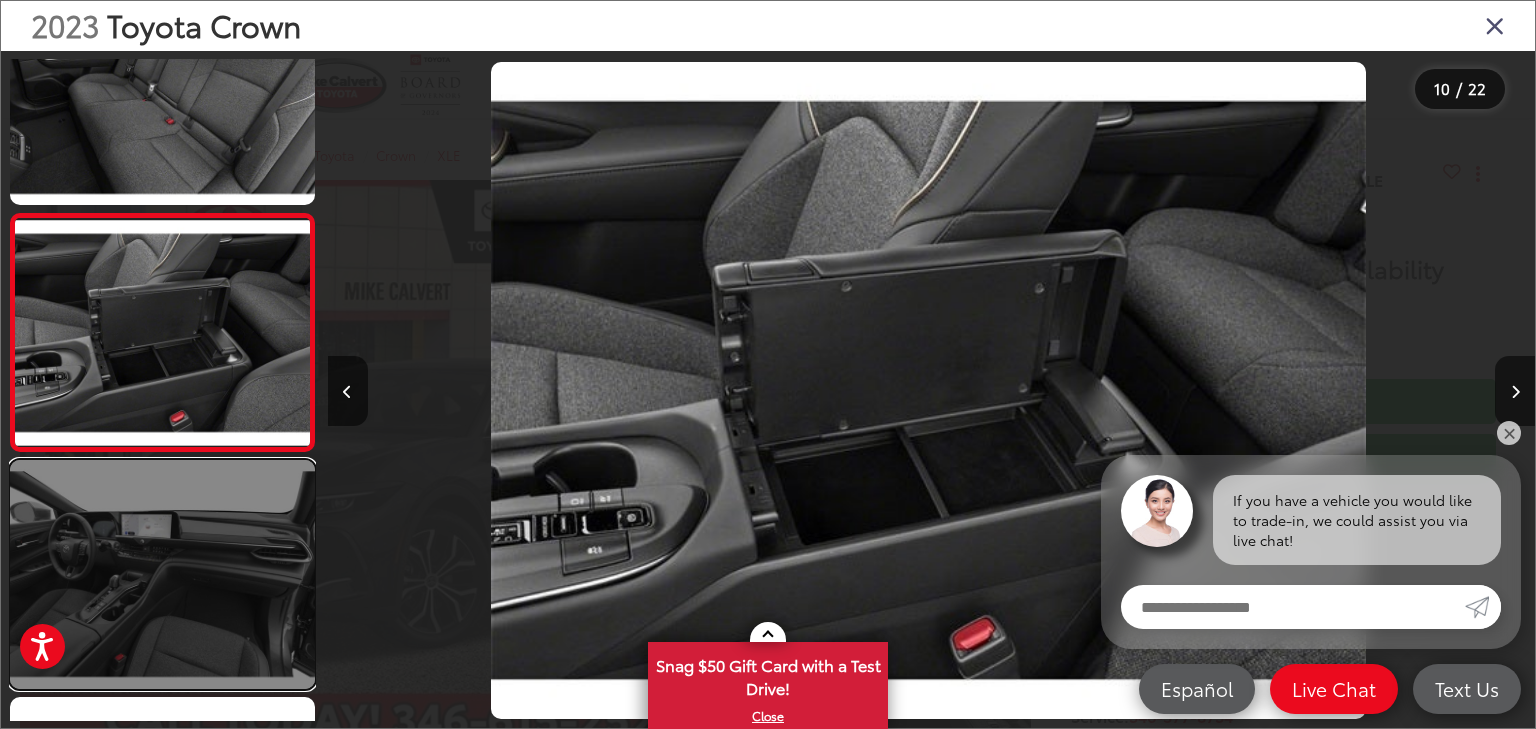click at bounding box center [162, 574] 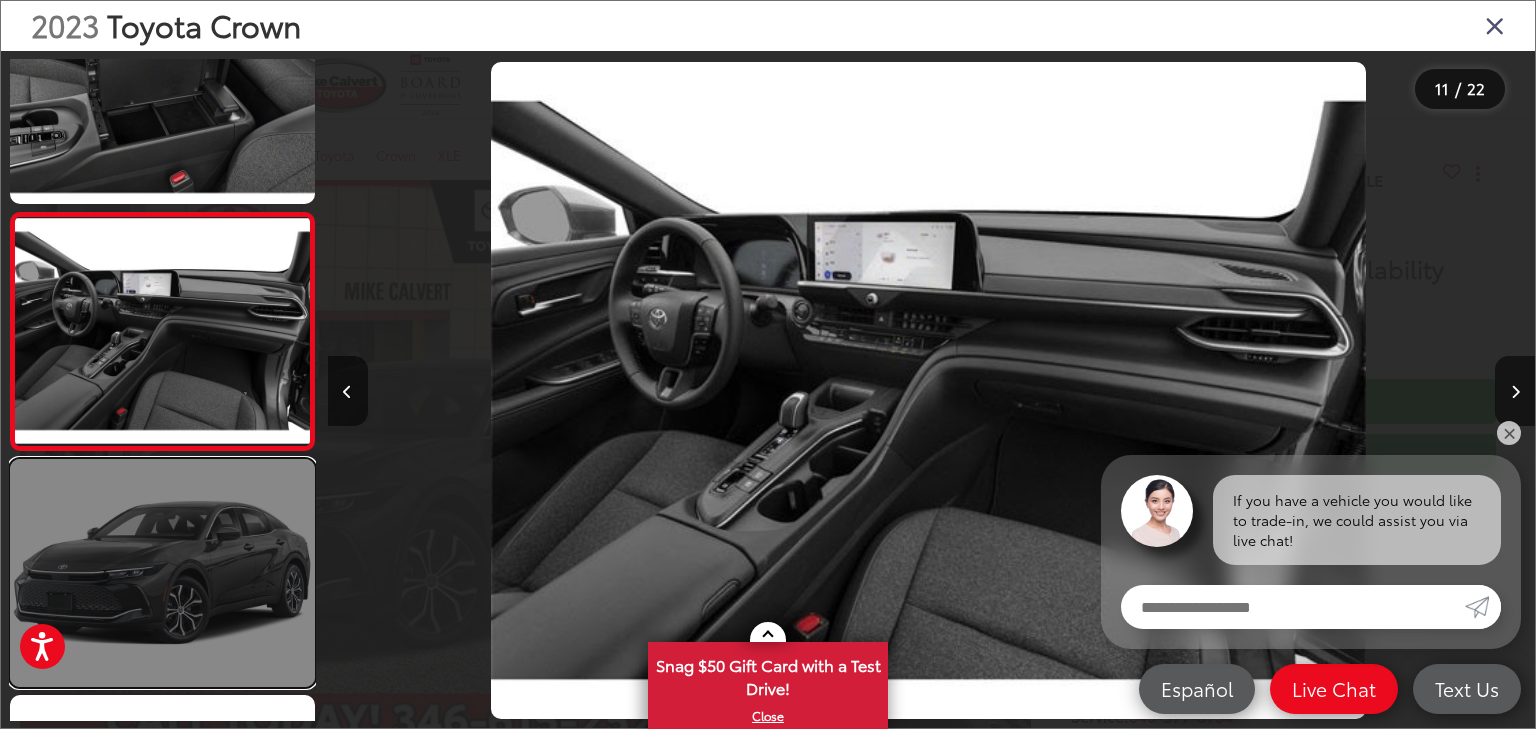 click at bounding box center (162, 573) 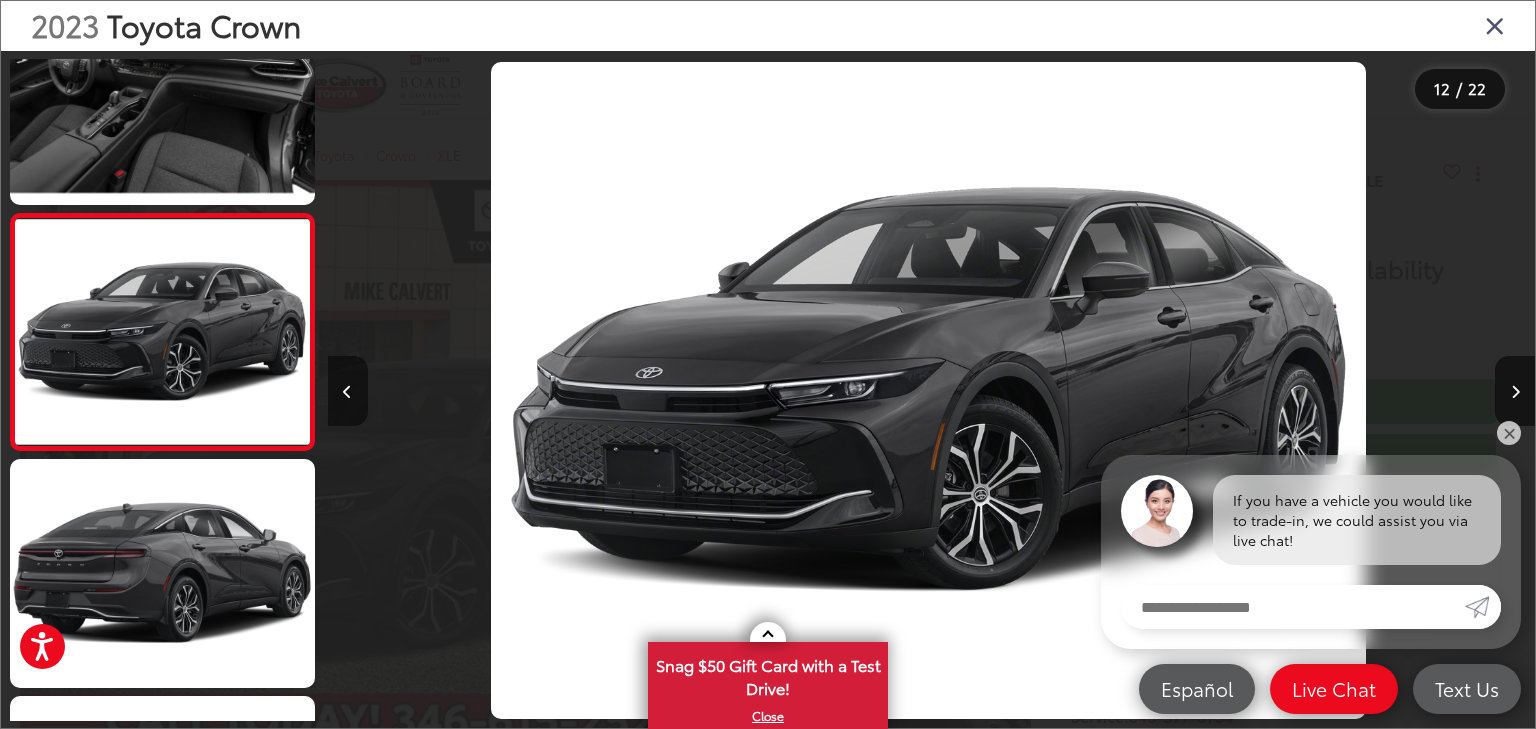 click at bounding box center (348, 391) 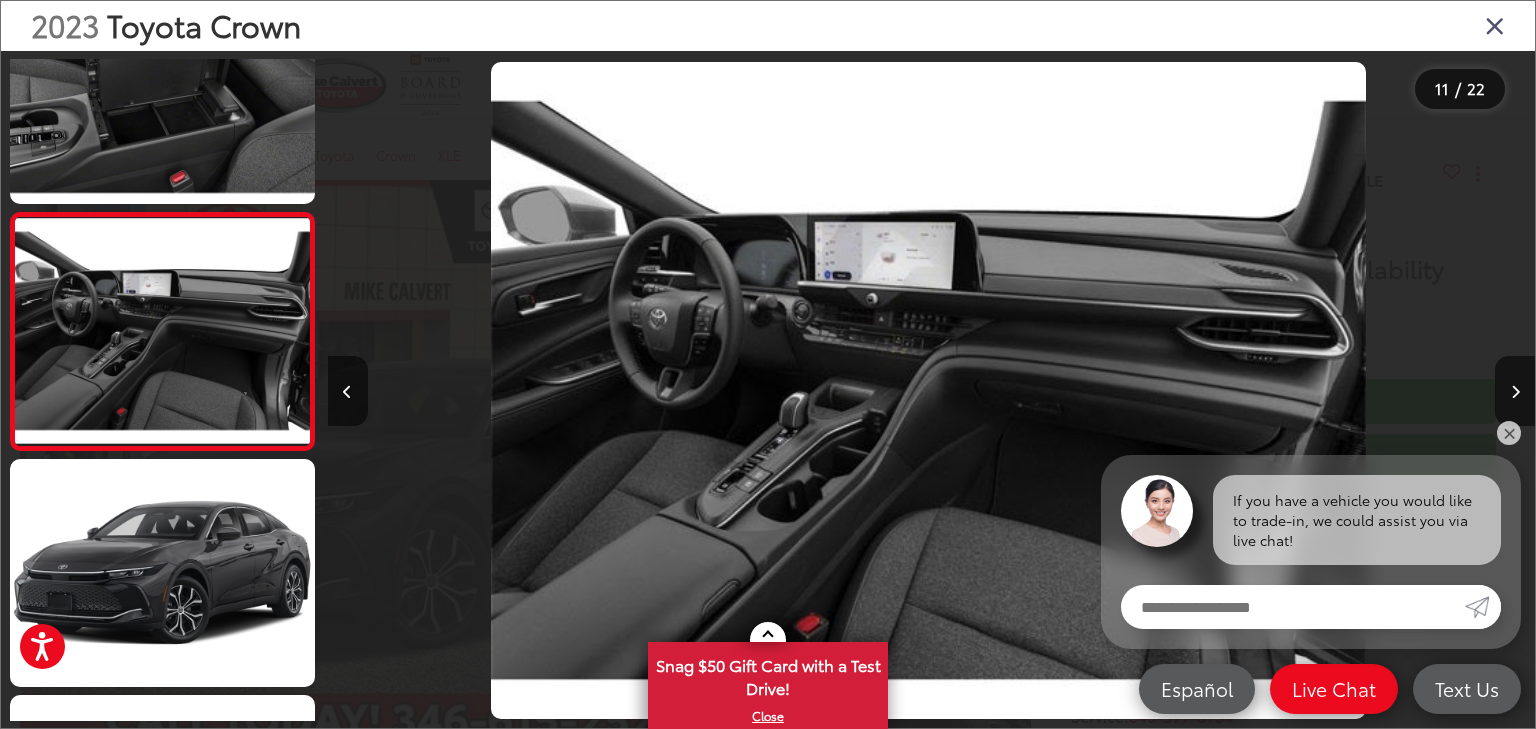 click at bounding box center [1495, 25] 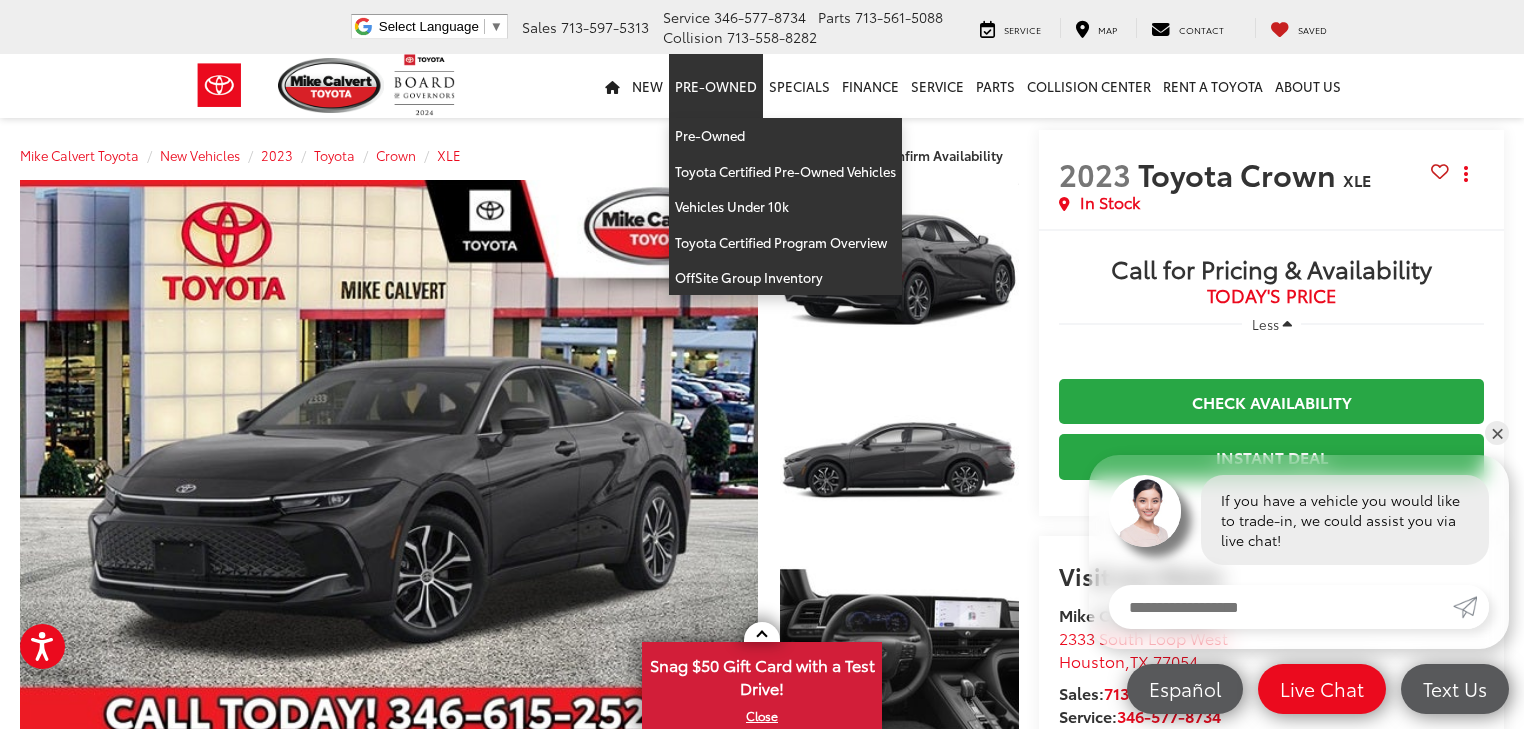 click on "Pre-Owned" at bounding box center (716, 86) 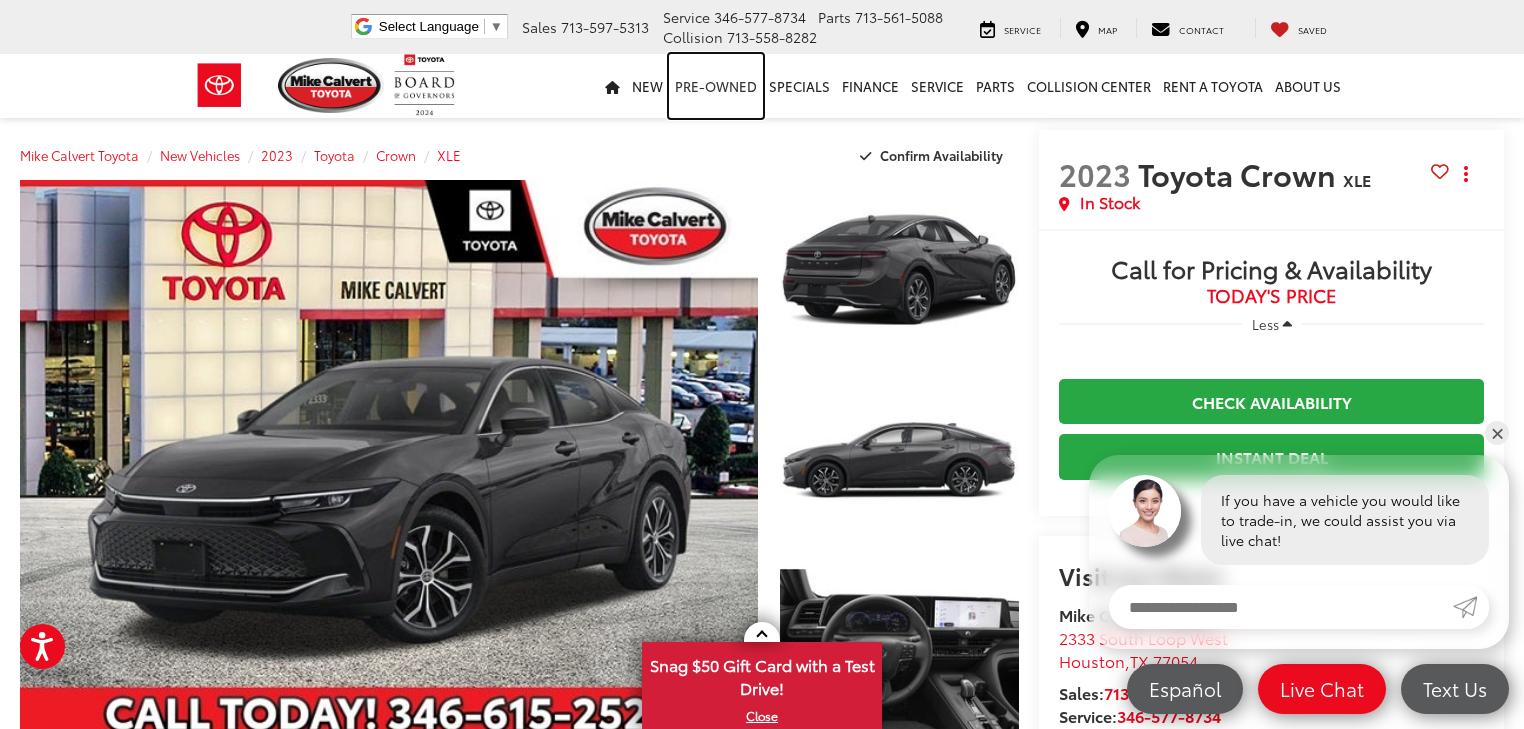 click on "Pre-Owned" at bounding box center [716, 86] 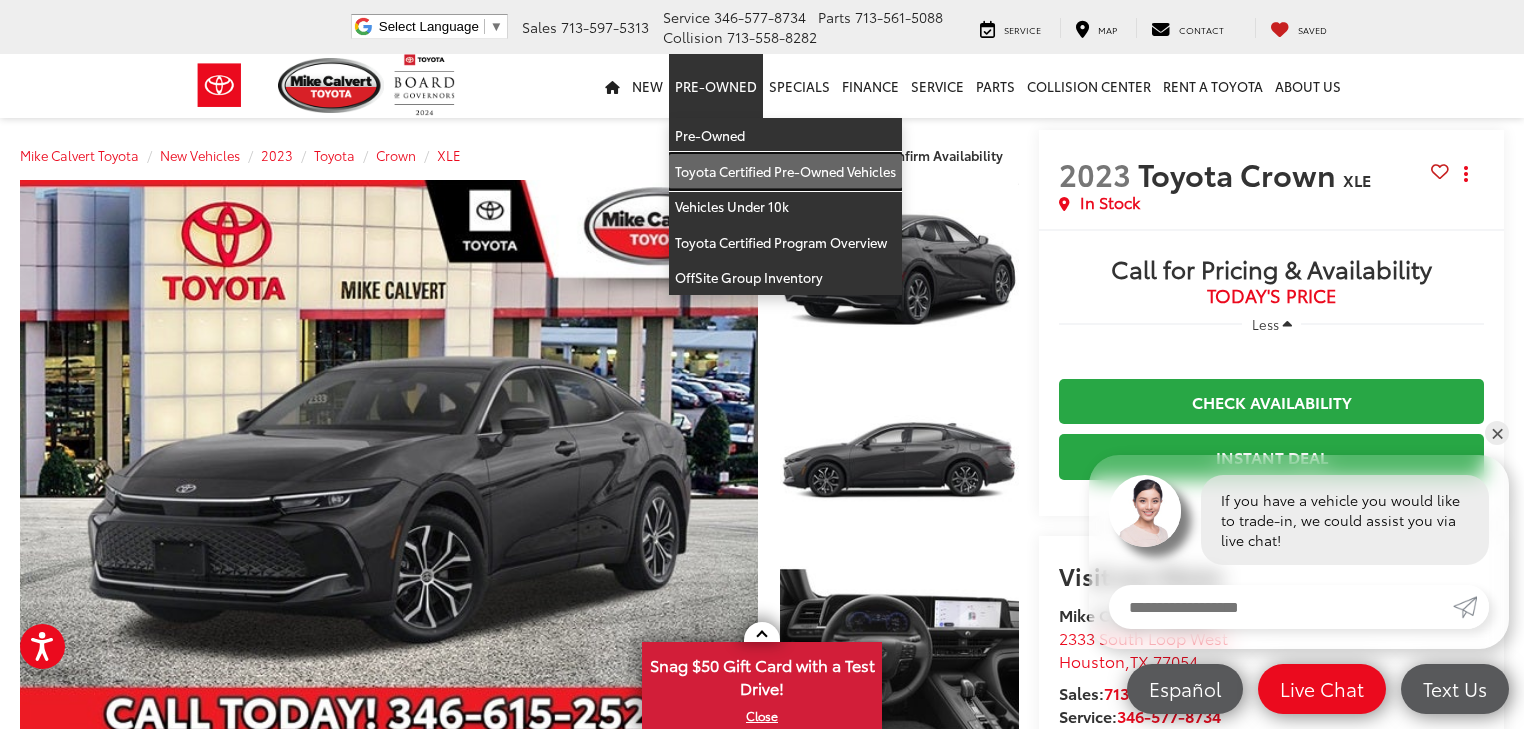 click on "Toyota Certified Pre-Owned Vehicles" at bounding box center (785, 172) 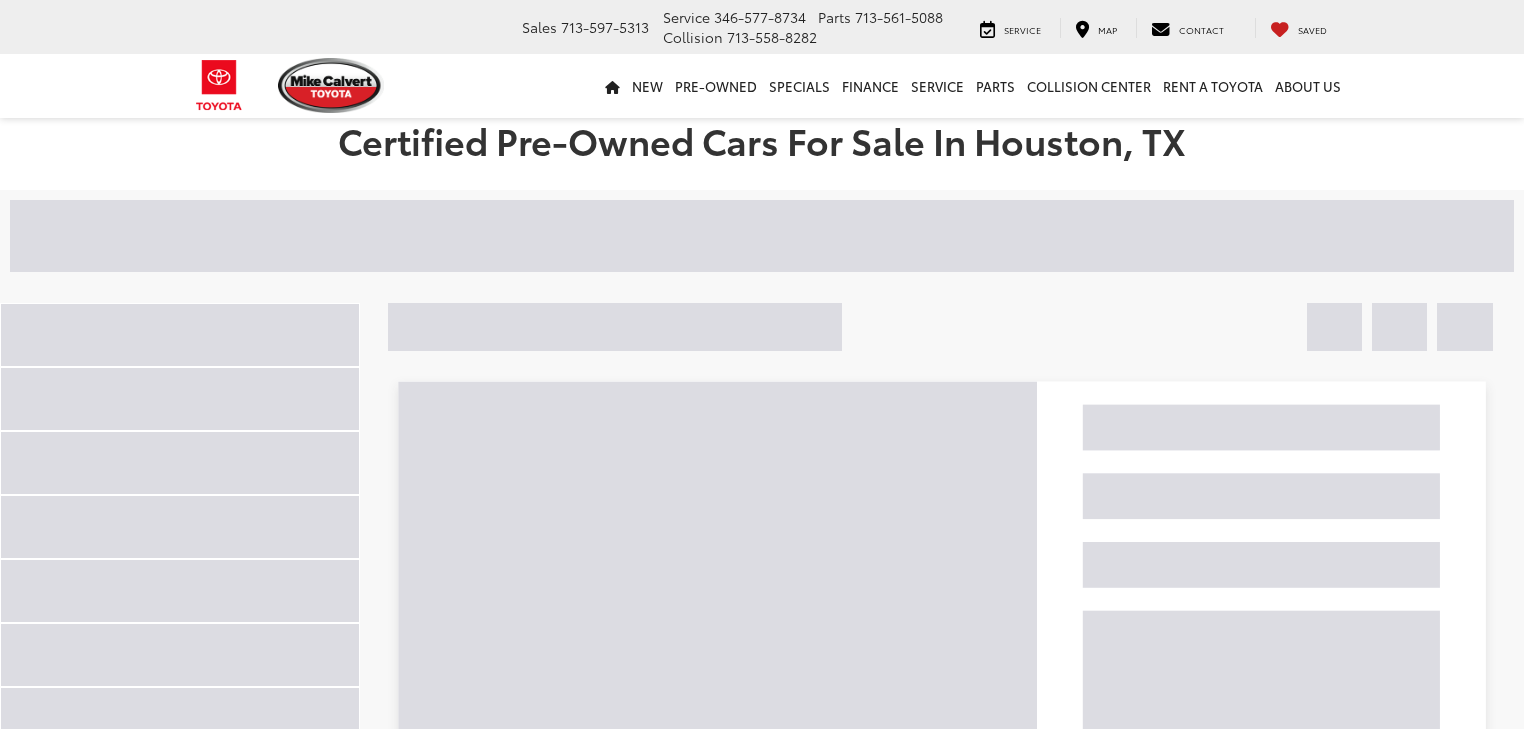 scroll, scrollTop: 0, scrollLeft: 0, axis: both 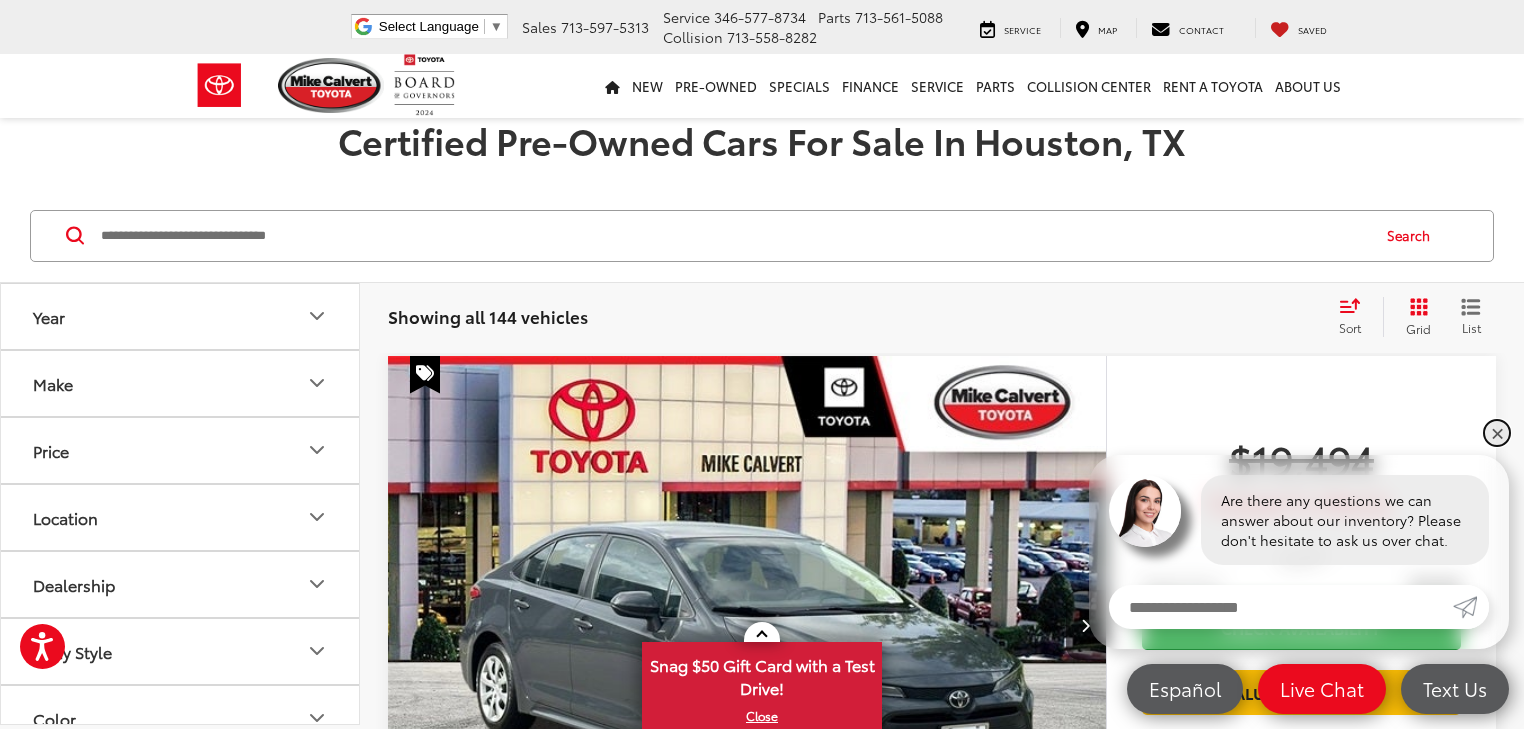 click on "✕" at bounding box center (1497, 433) 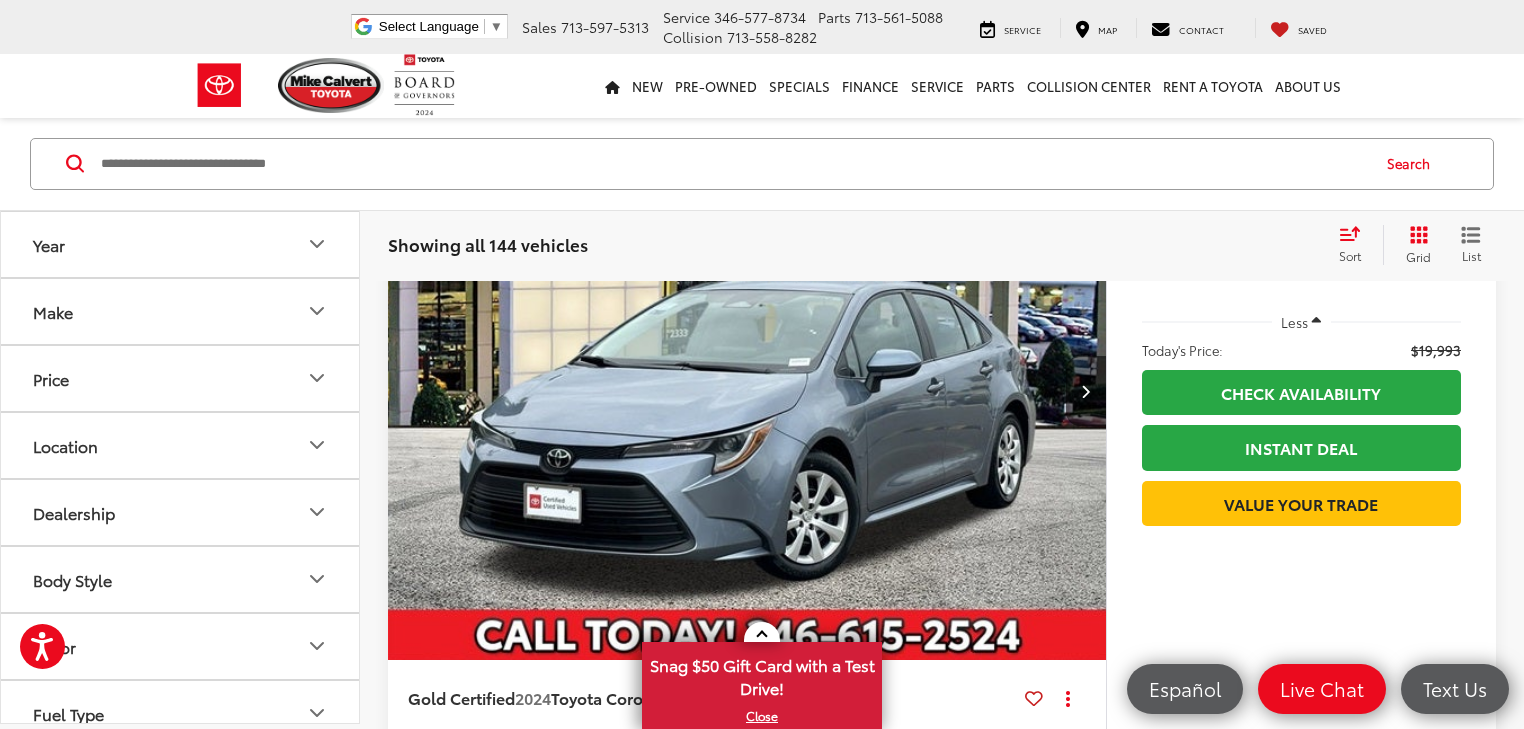 scroll, scrollTop: 3120, scrollLeft: 0, axis: vertical 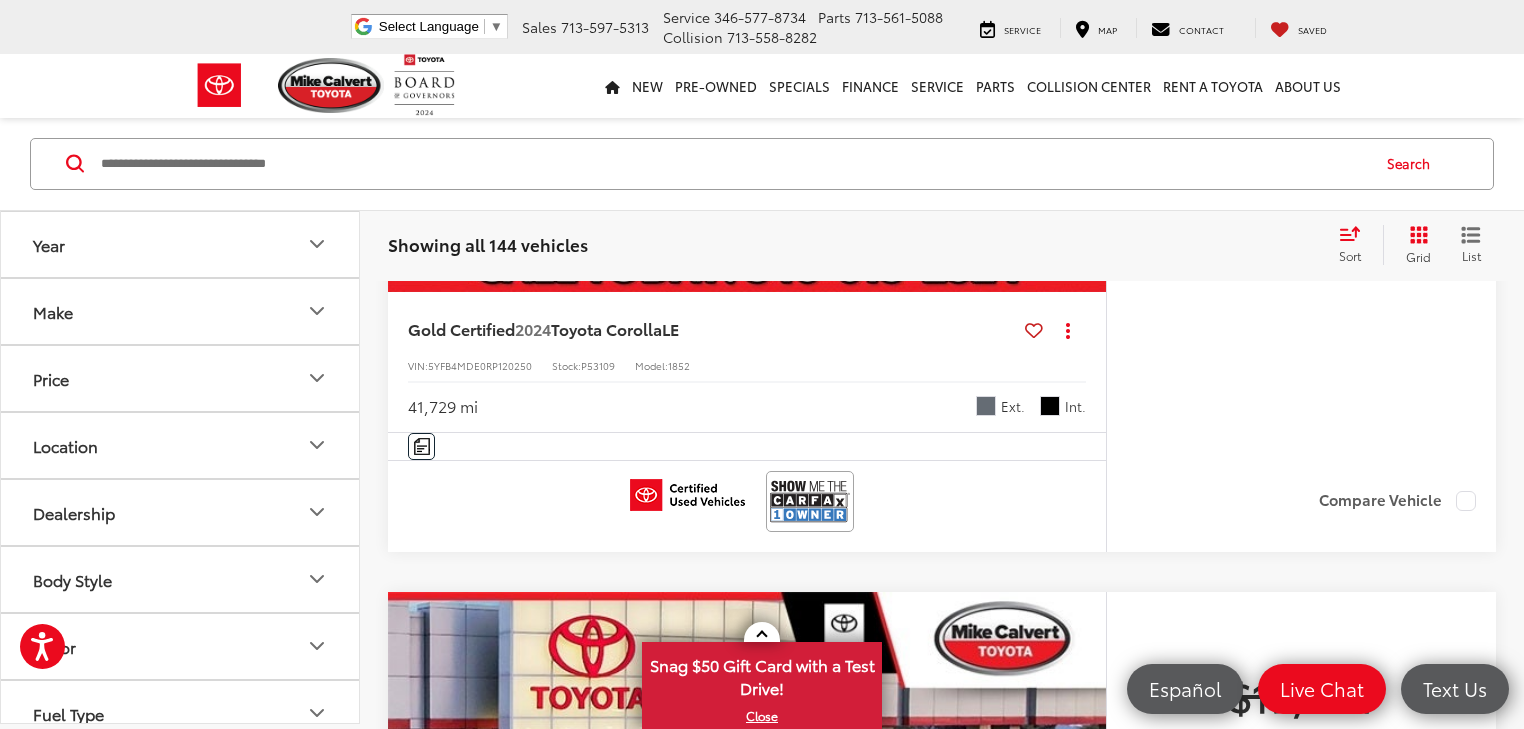 click at bounding box center (733, 164) 